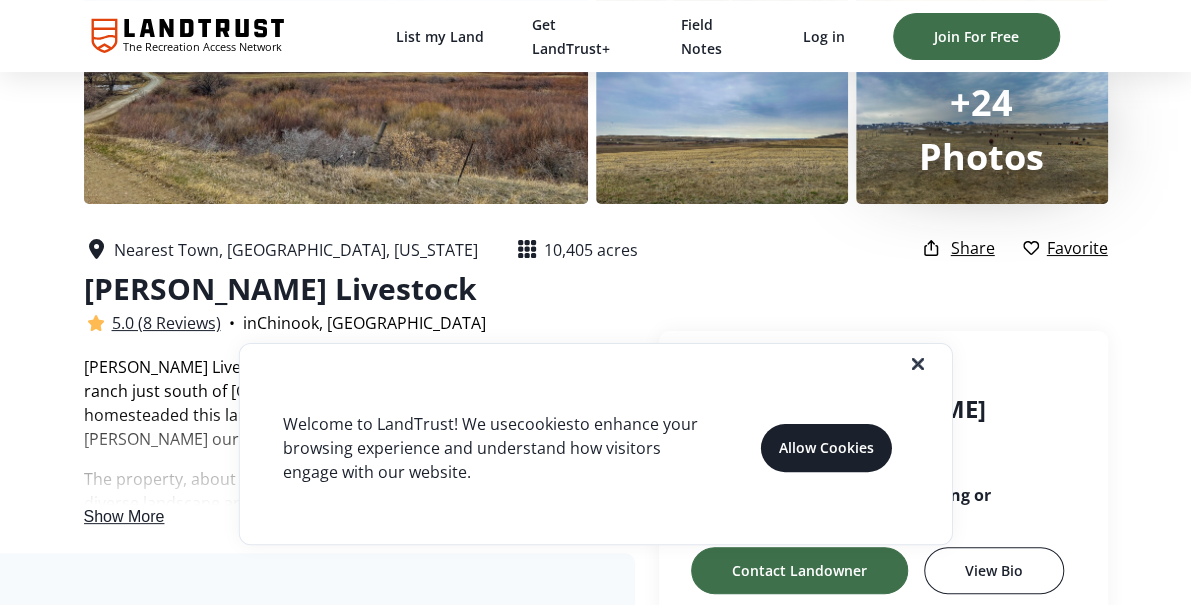 scroll, scrollTop: 200, scrollLeft: 0, axis: vertical 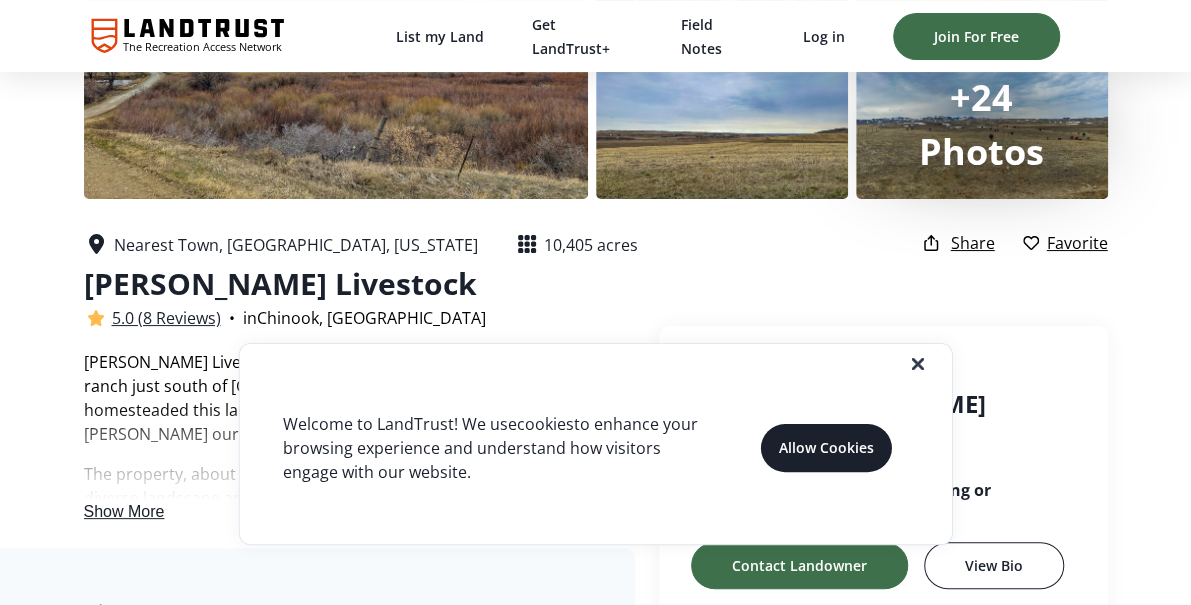 click 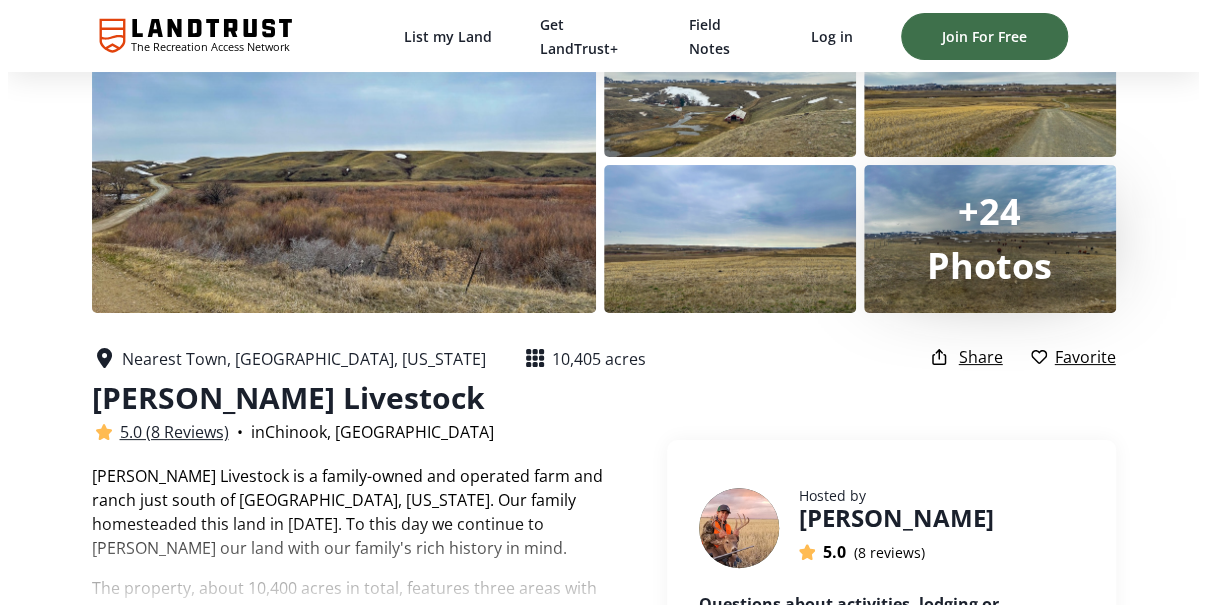 scroll, scrollTop: 0, scrollLeft: 0, axis: both 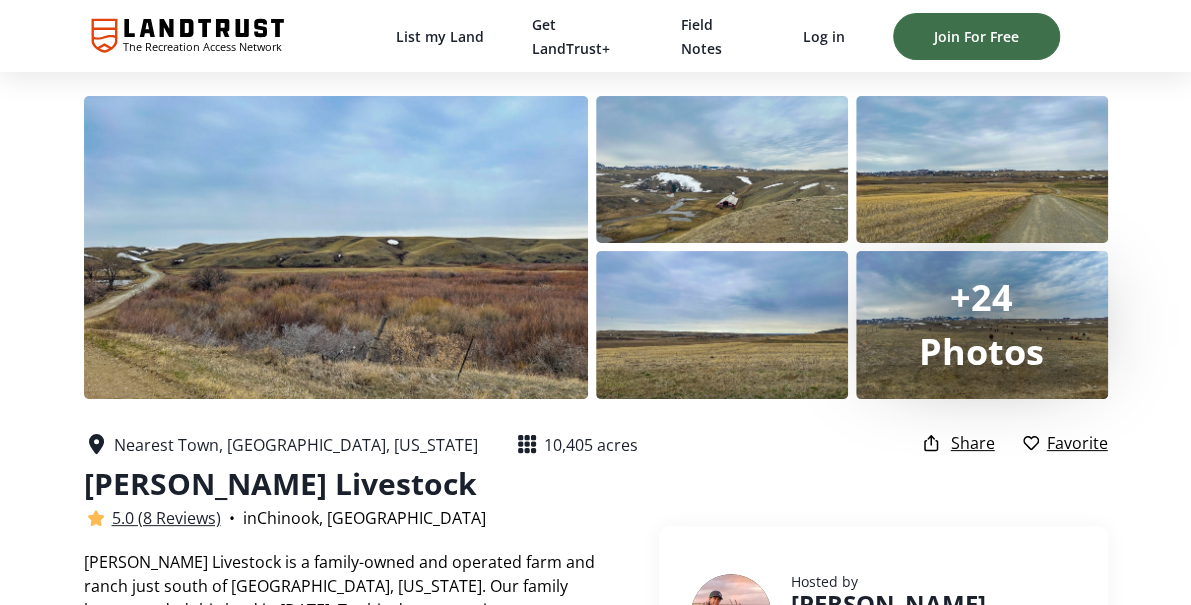click on "Photos" at bounding box center (981, 351) 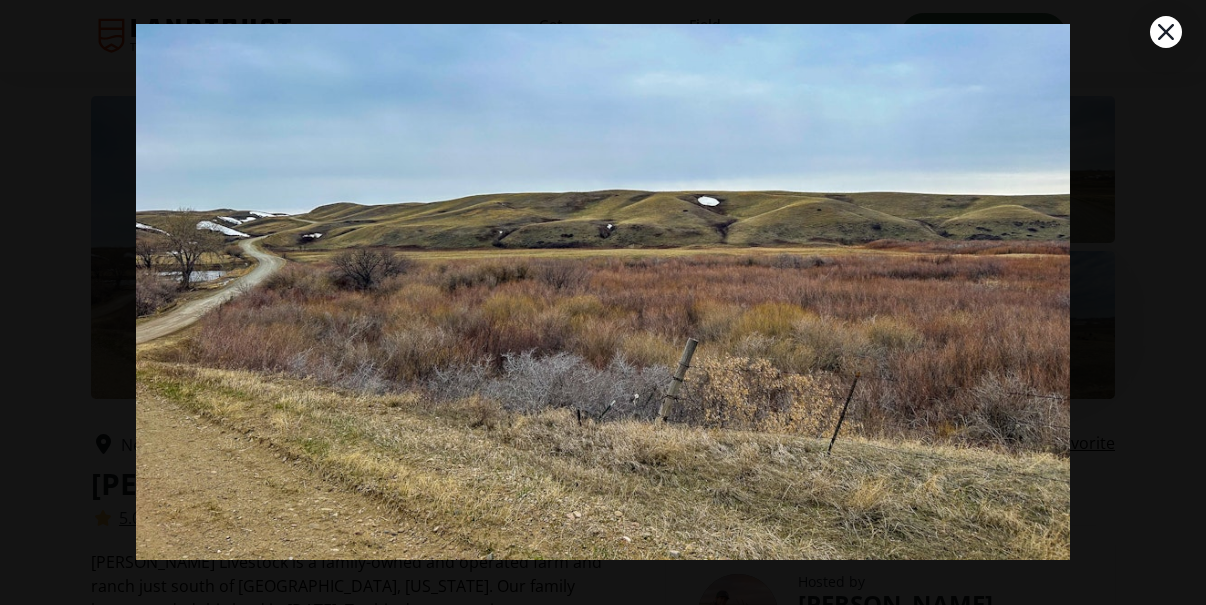 scroll, scrollTop: 115, scrollLeft: 0, axis: vertical 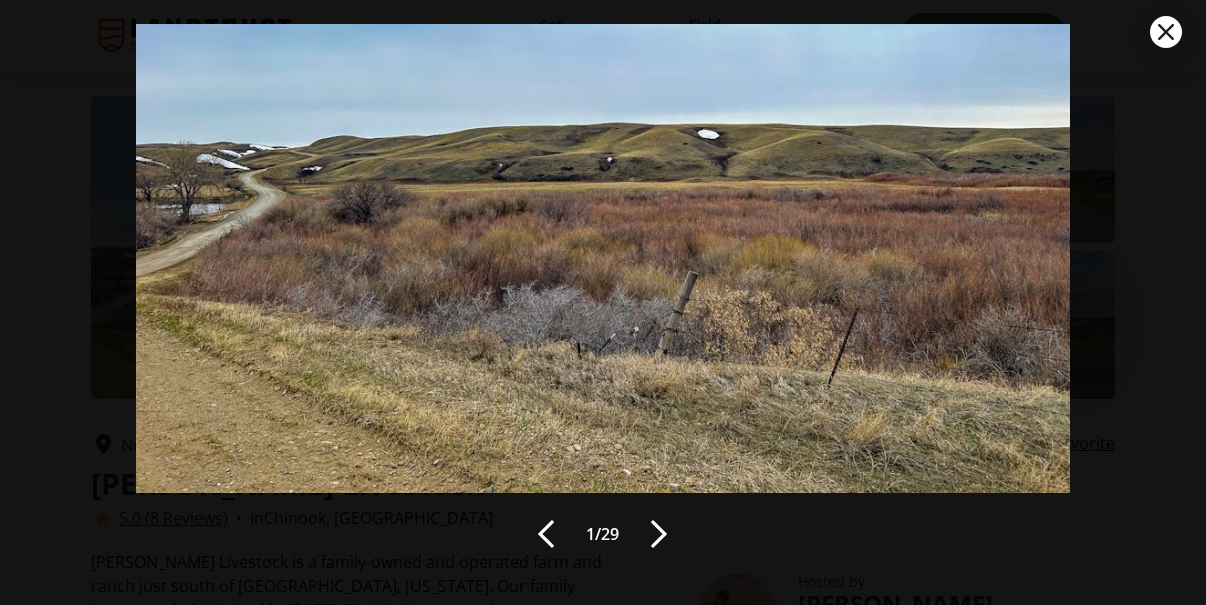 click at bounding box center [659, 534] 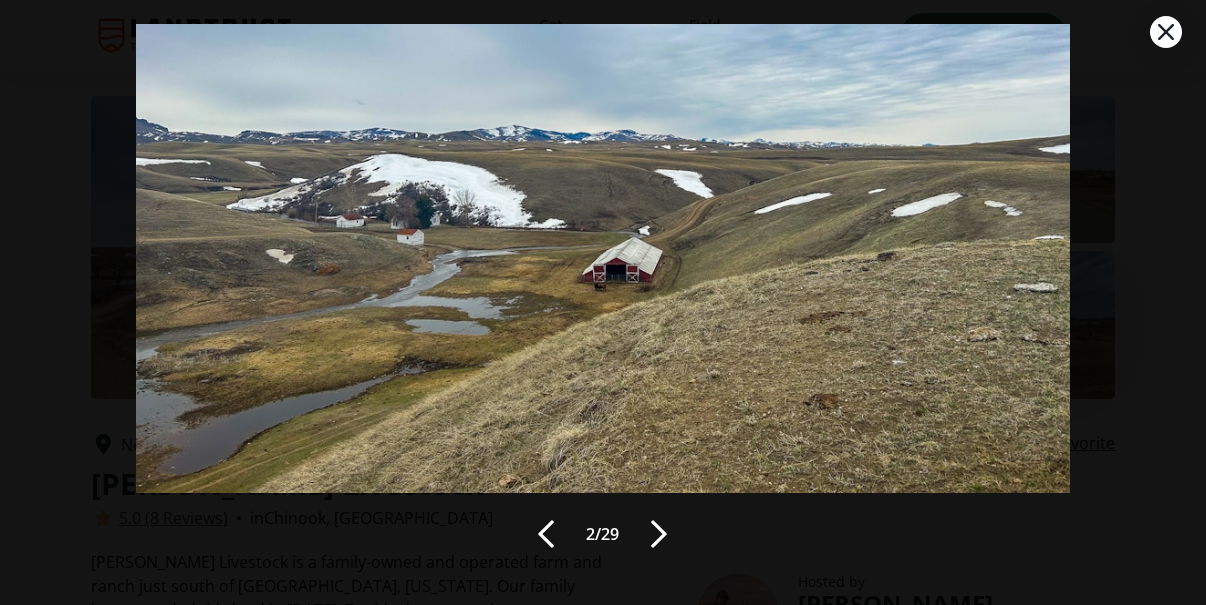 click at bounding box center (659, 534) 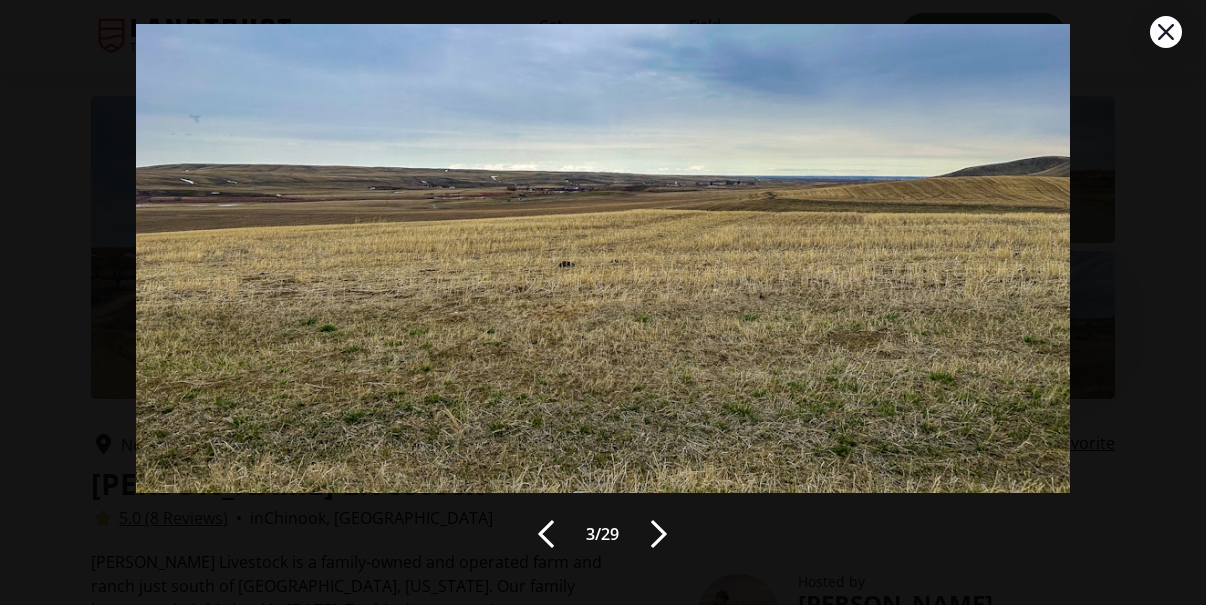 click at bounding box center (659, 534) 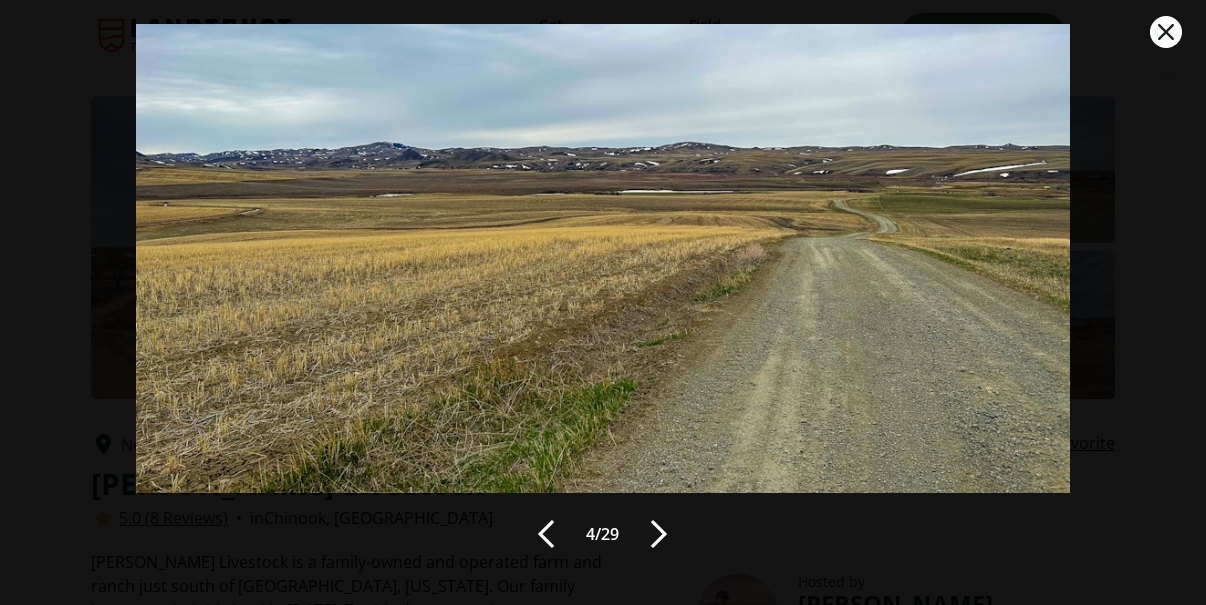click at bounding box center (659, 534) 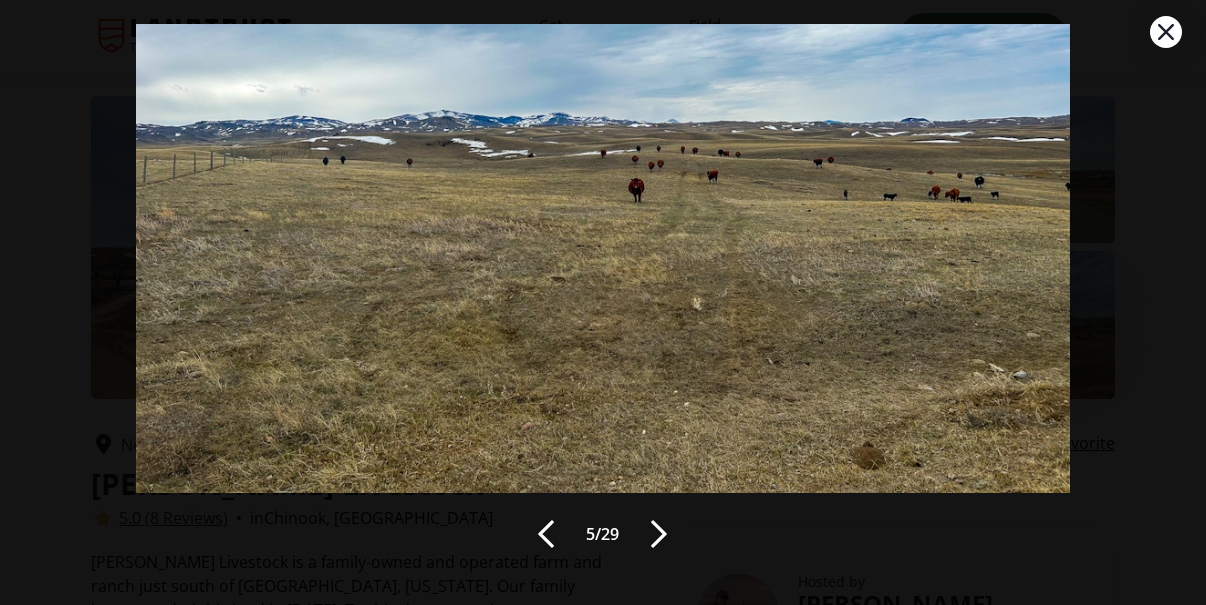 click at bounding box center [659, 534] 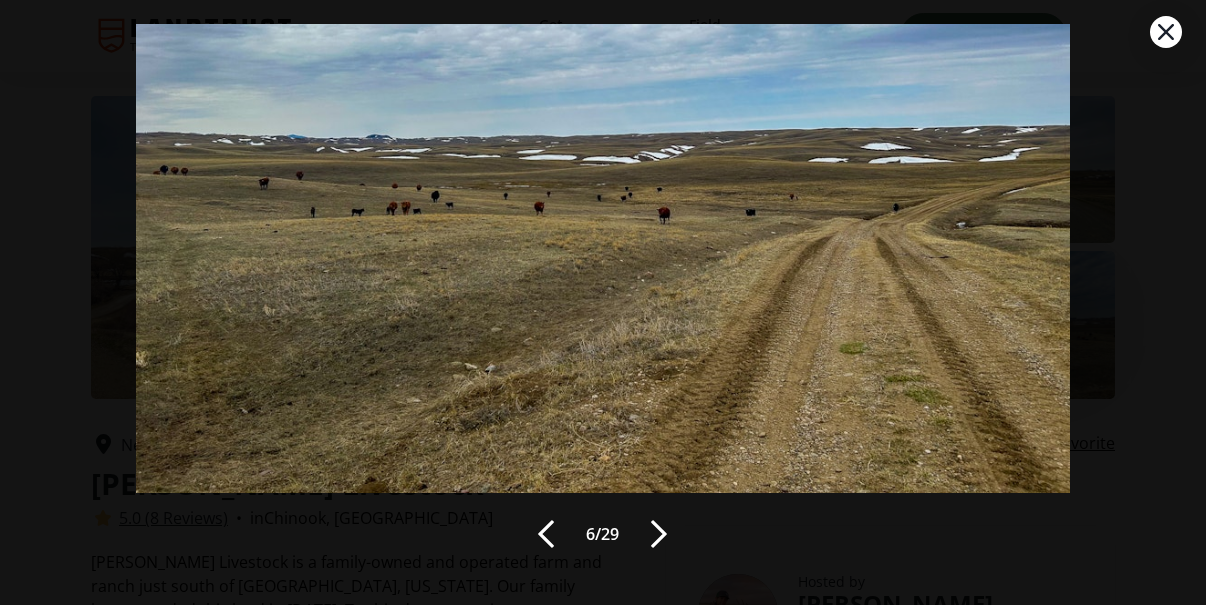 click at bounding box center (659, 534) 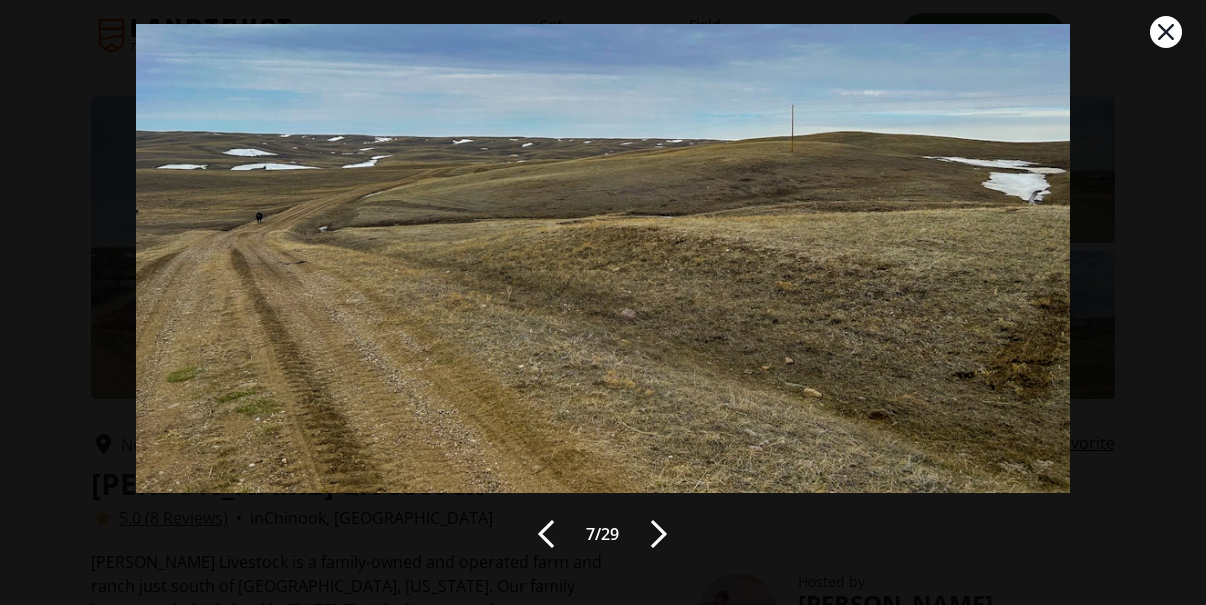 click at bounding box center [659, 534] 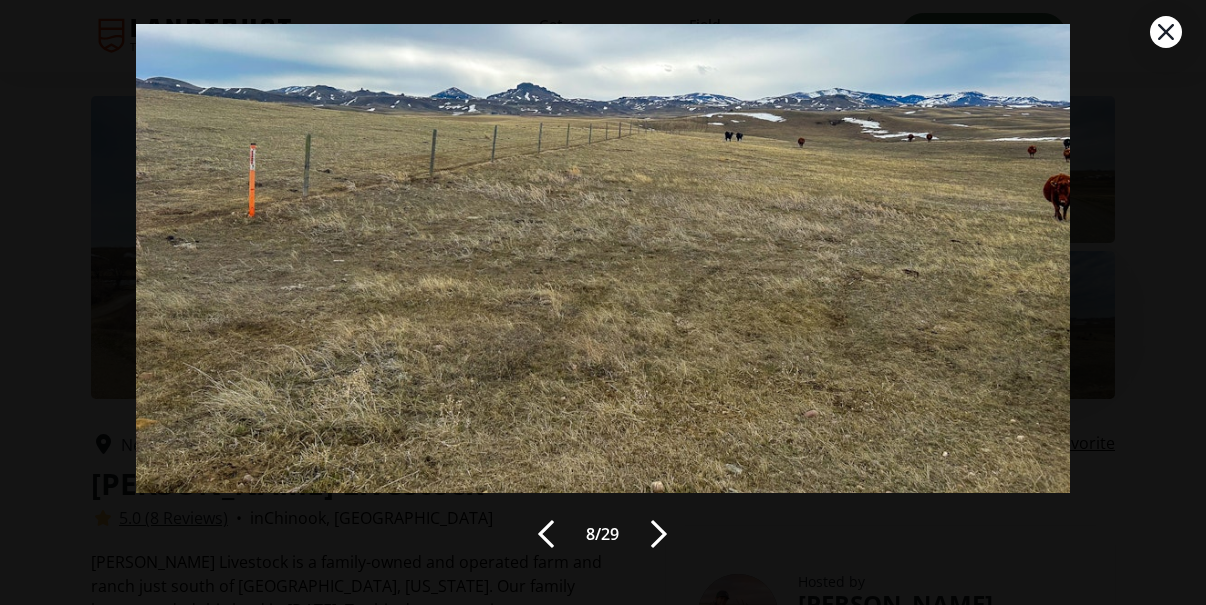 click at bounding box center [659, 534] 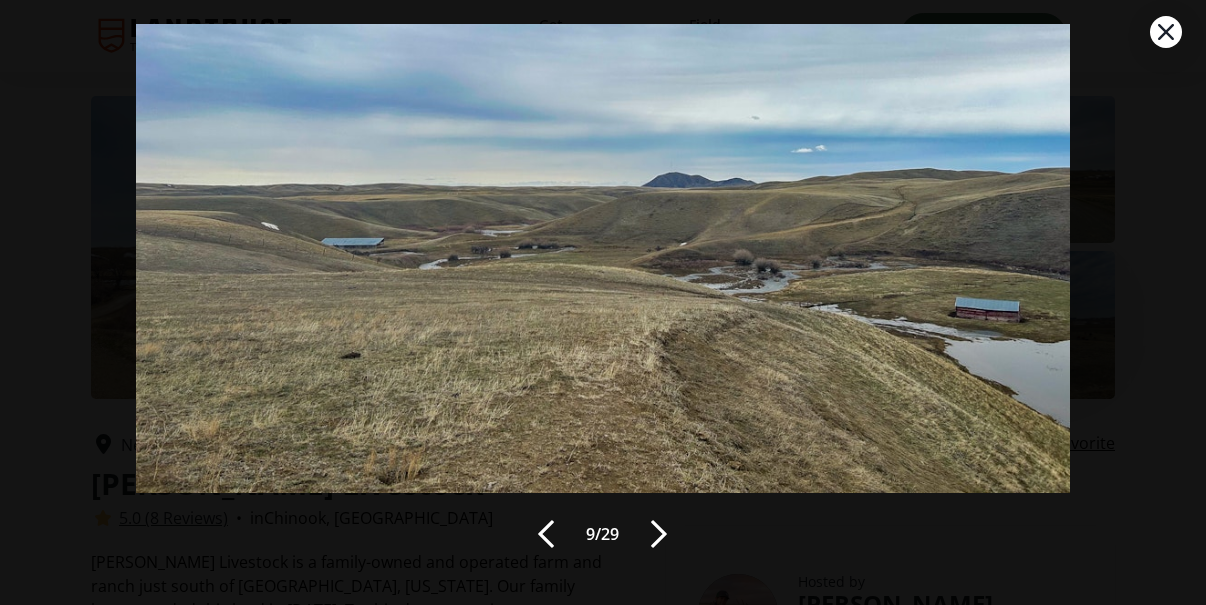 click at bounding box center (659, 534) 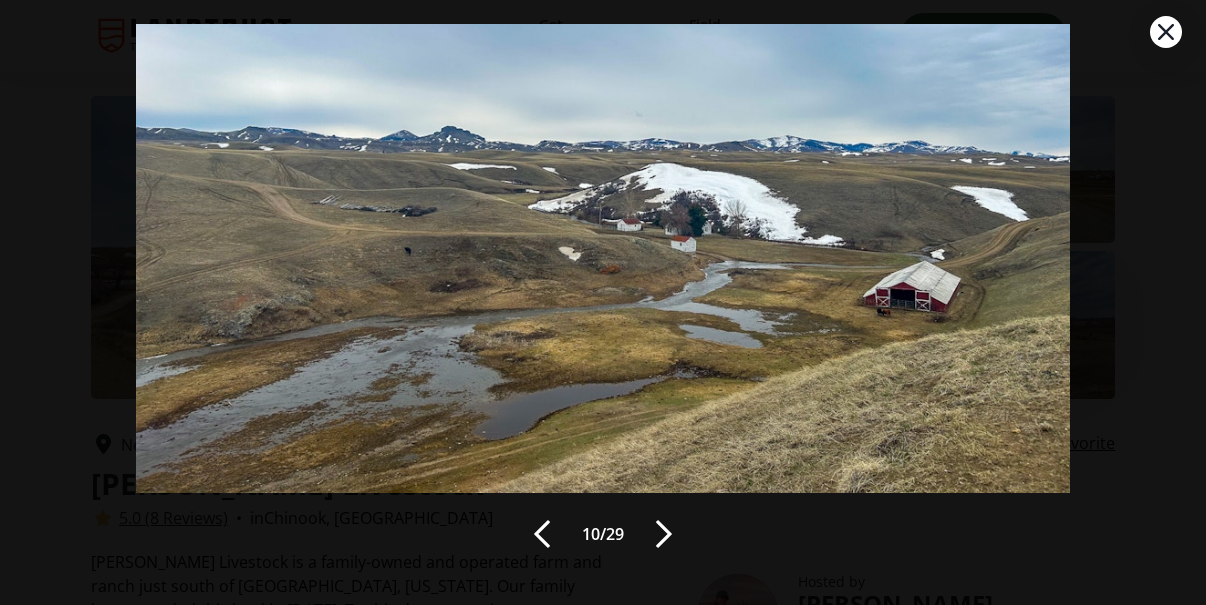 click at bounding box center (664, 534) 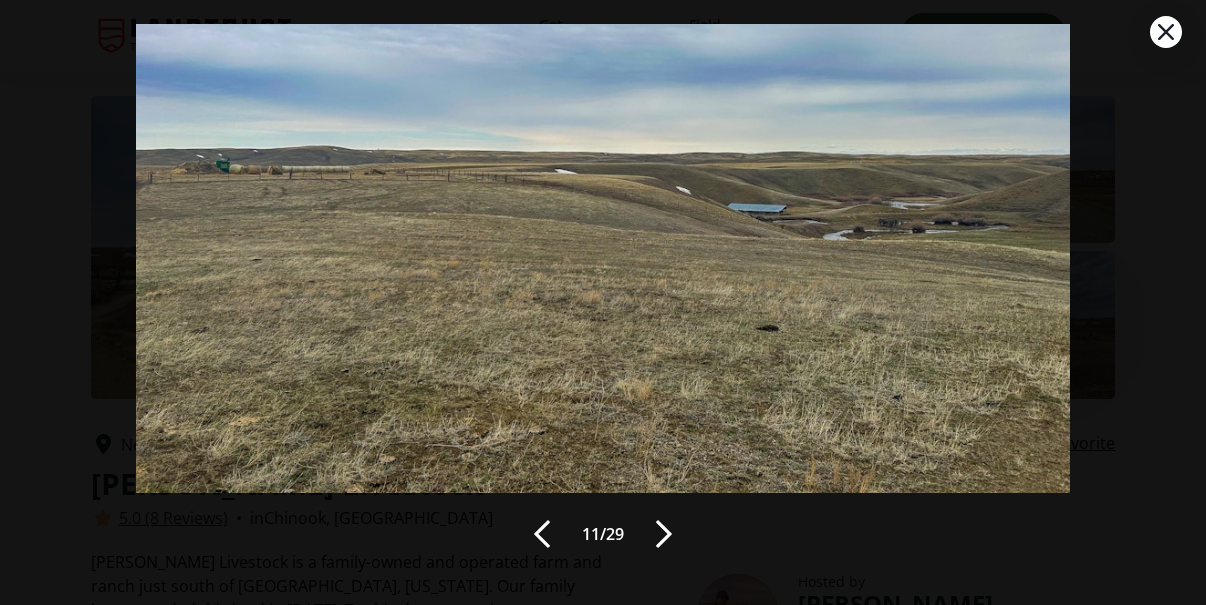 click at bounding box center (664, 534) 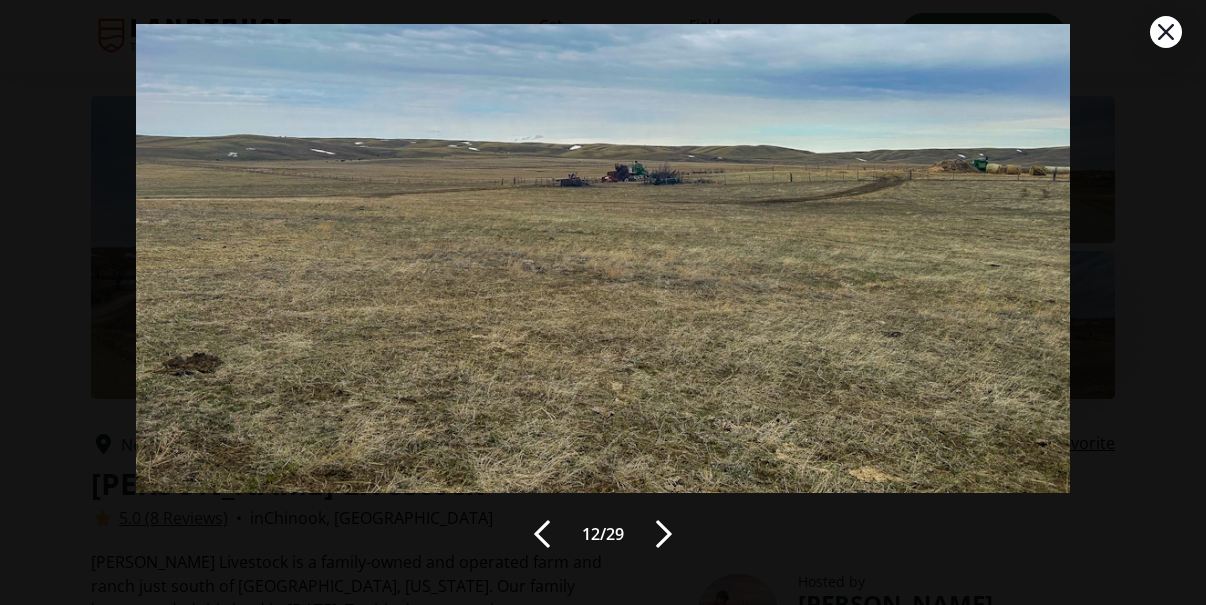 click at bounding box center (664, 534) 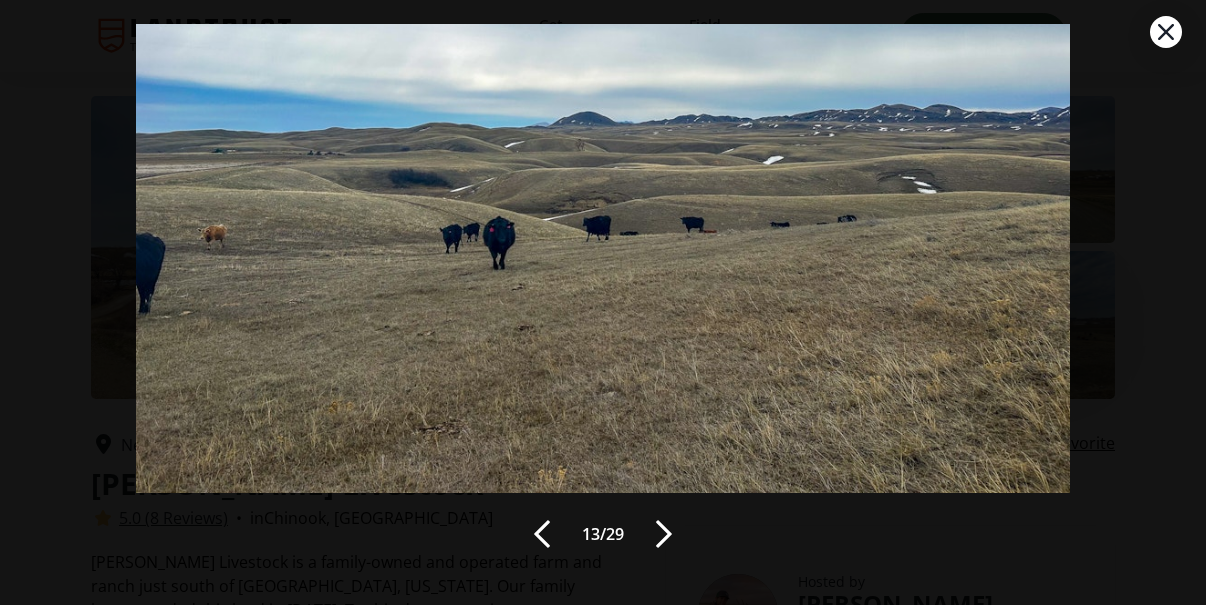 click at bounding box center [664, 534] 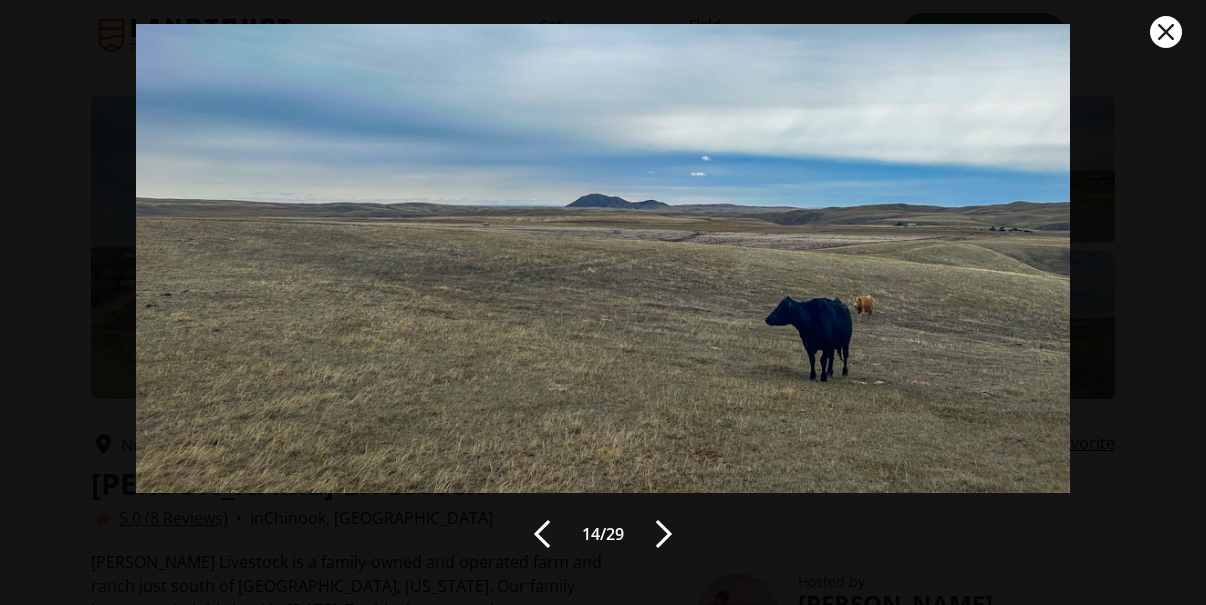 click at bounding box center [664, 534] 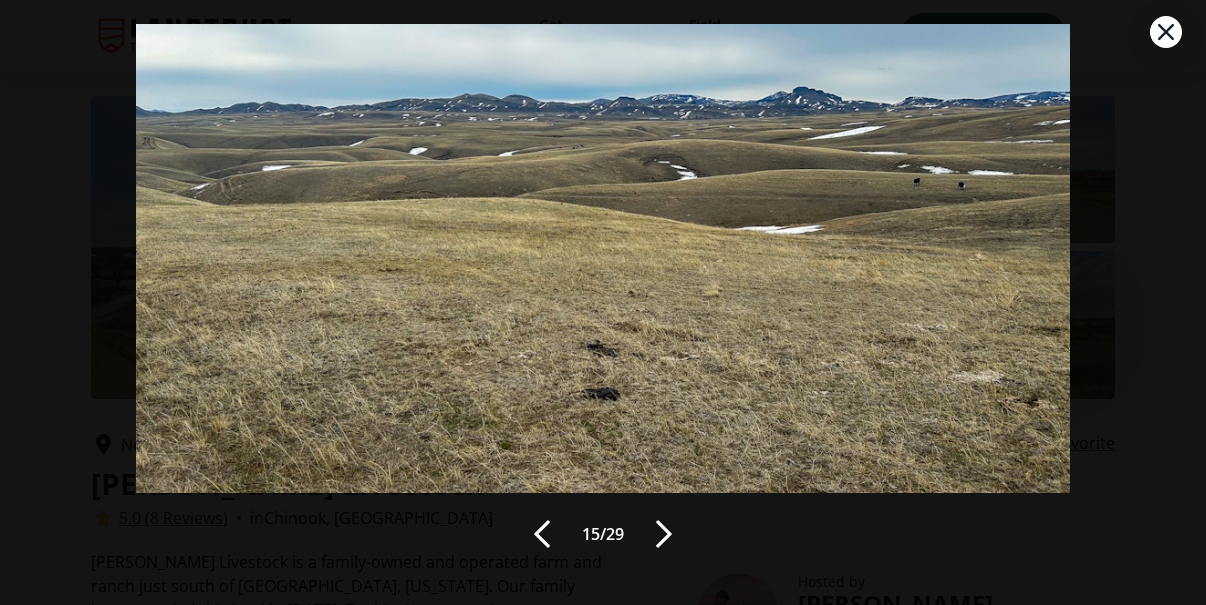 click at bounding box center [664, 534] 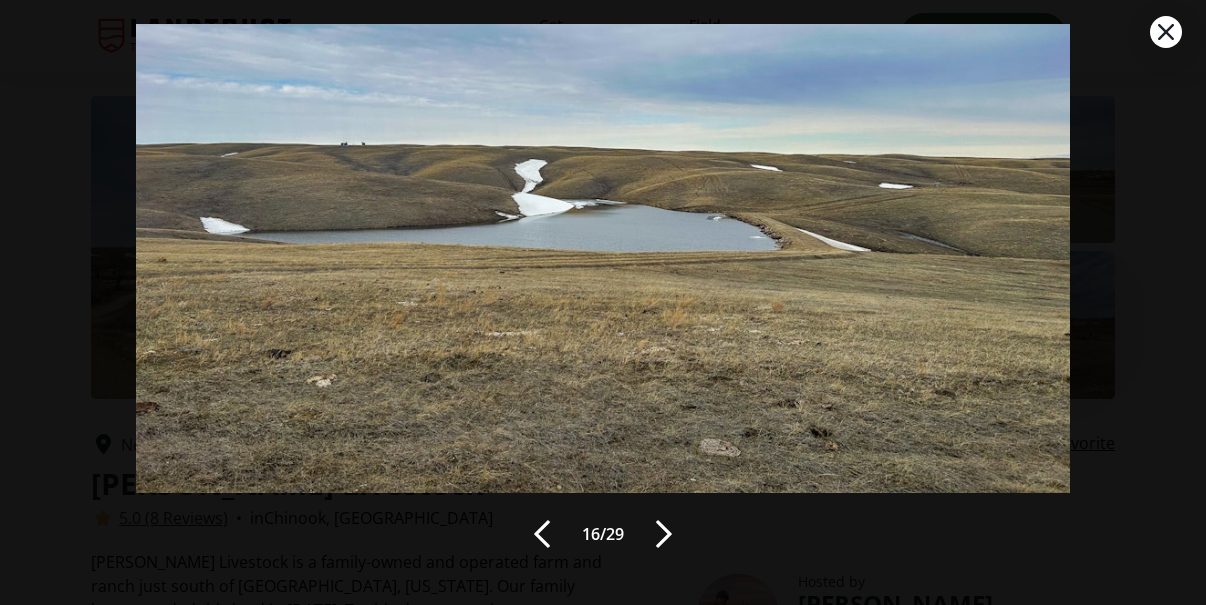 click at bounding box center (664, 534) 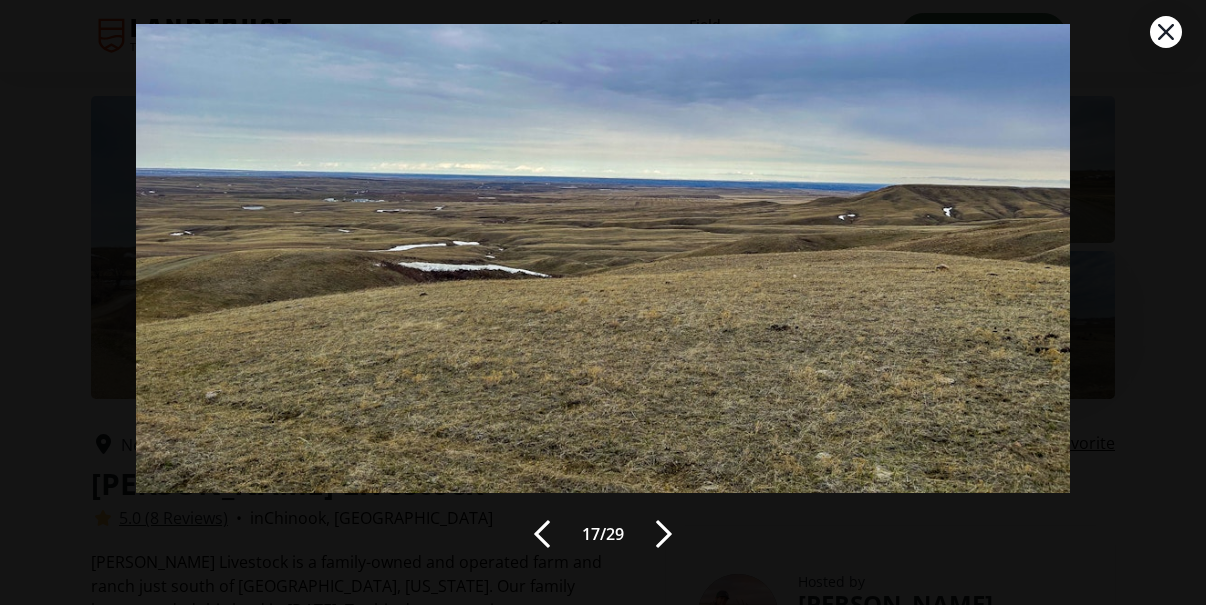 click at bounding box center [664, 534] 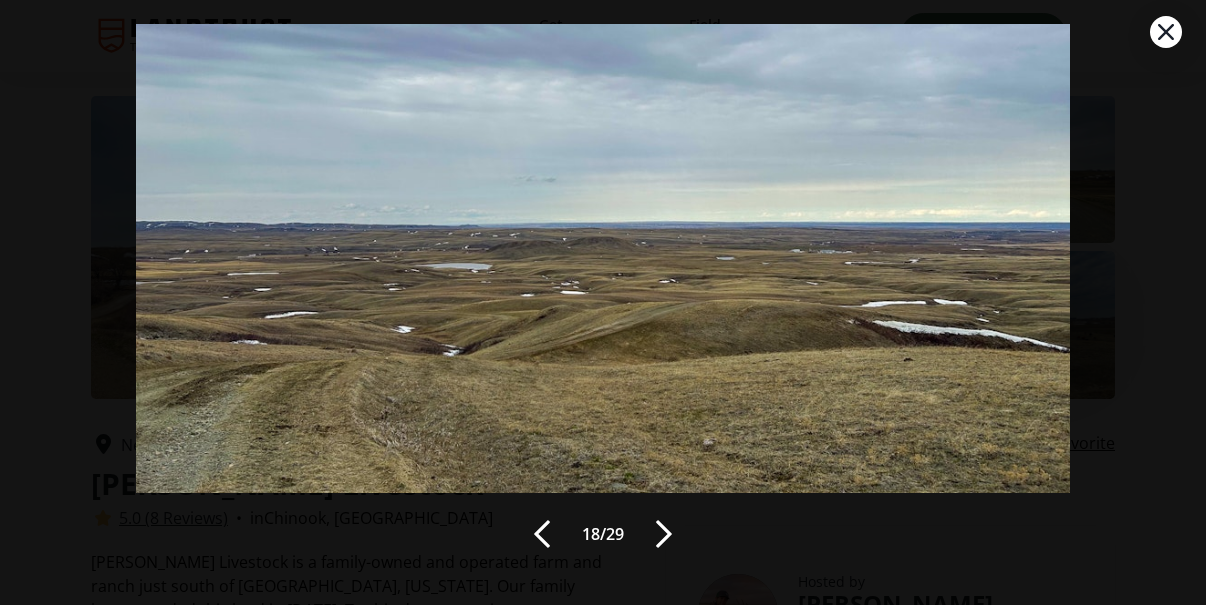 click at bounding box center [664, 534] 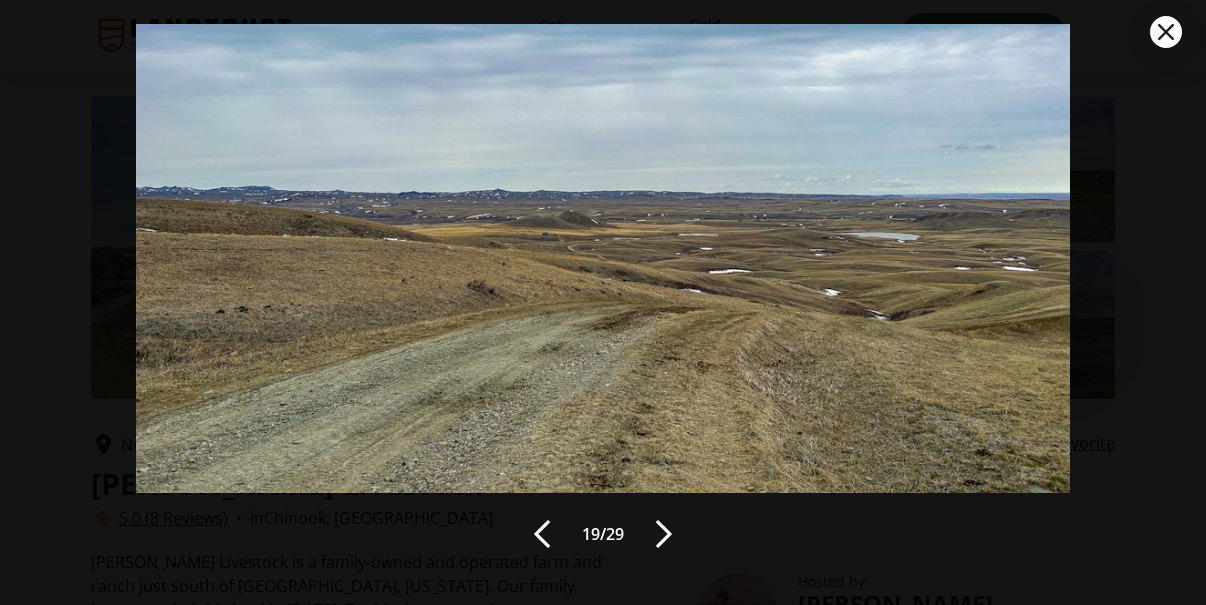 click at bounding box center (664, 534) 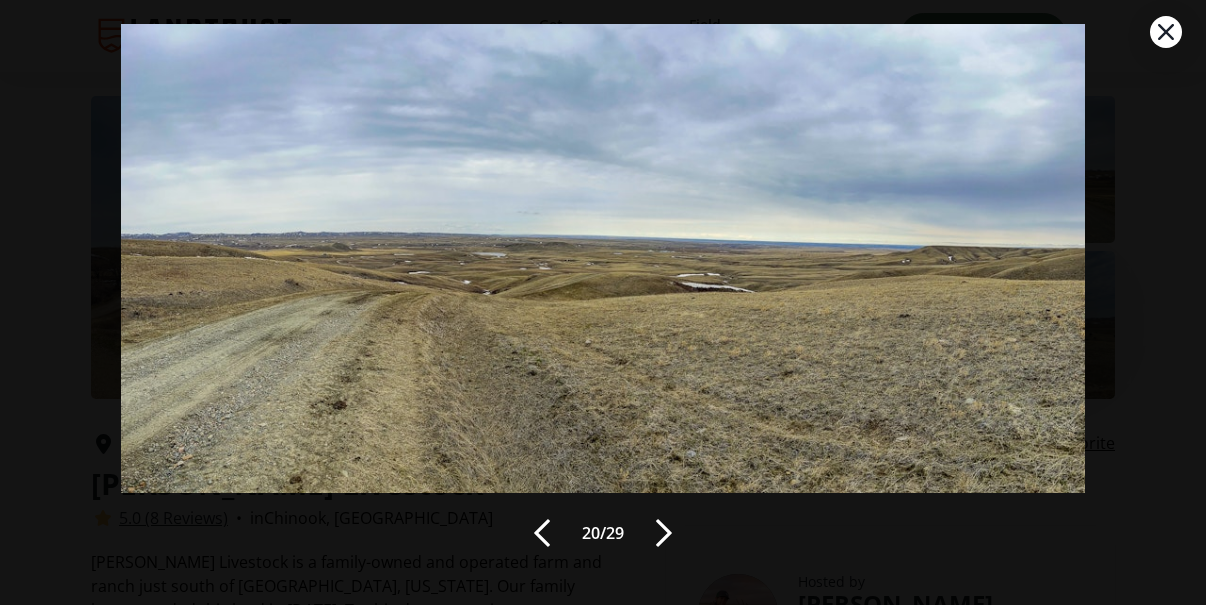 scroll, scrollTop: 0, scrollLeft: 0, axis: both 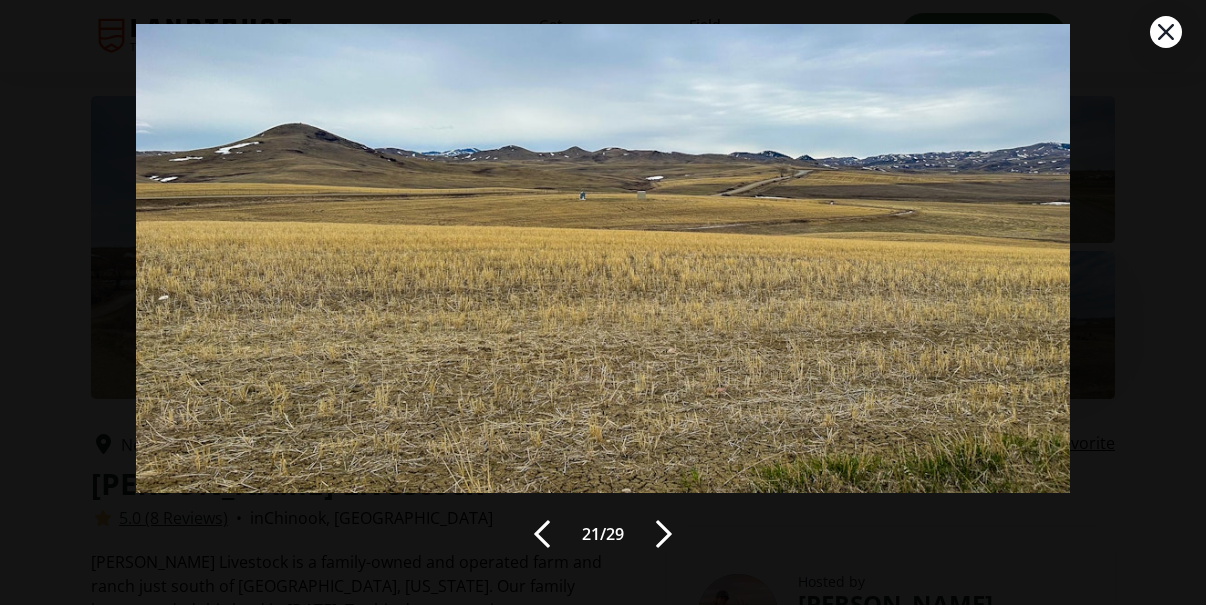click at bounding box center [664, 534] 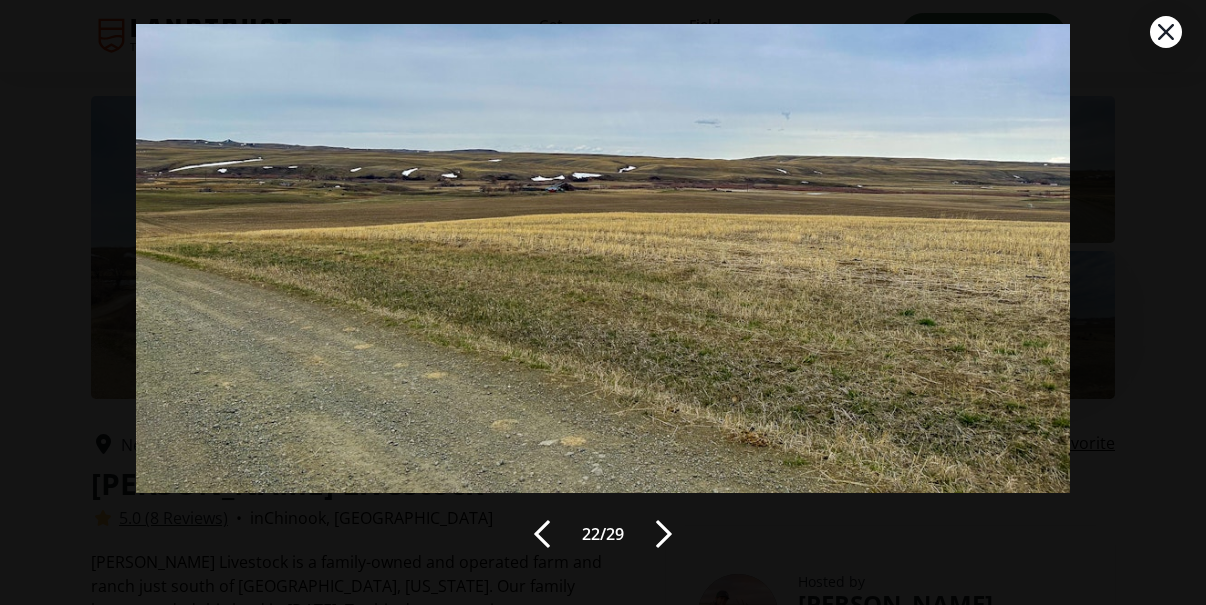 click at bounding box center (664, 534) 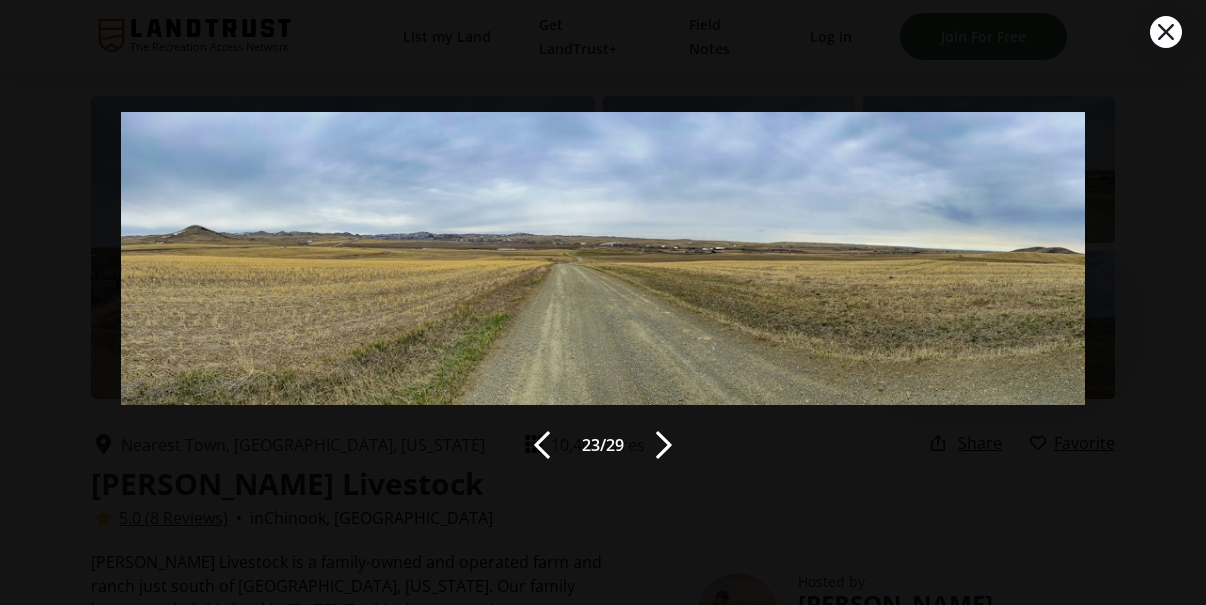 scroll, scrollTop: 0, scrollLeft: 0, axis: both 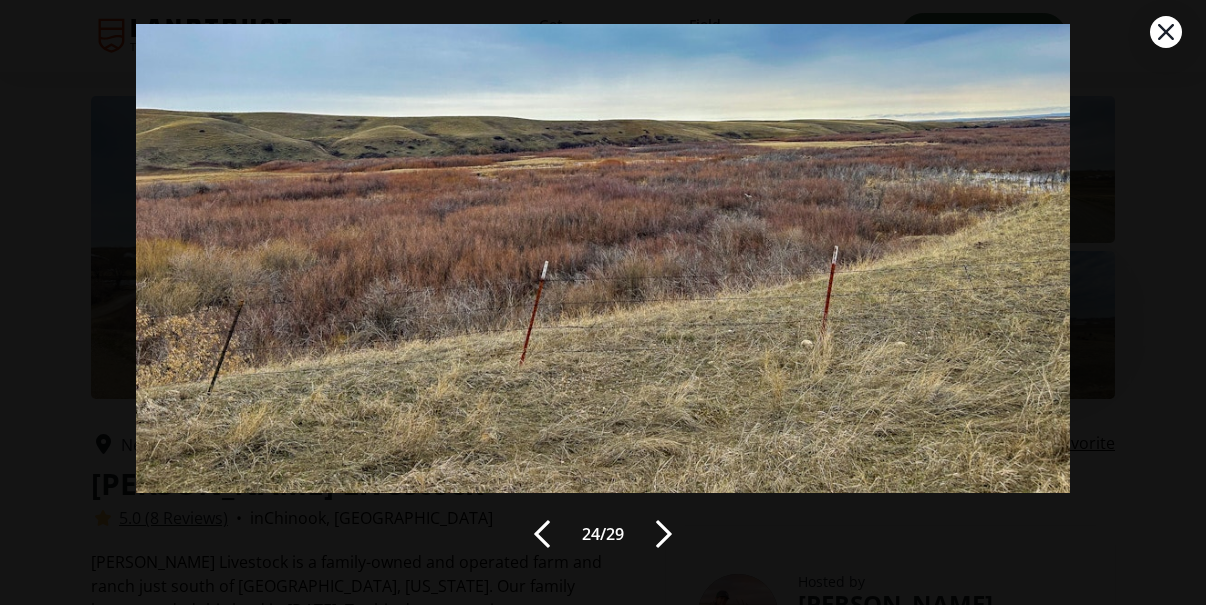 click at bounding box center [664, 534] 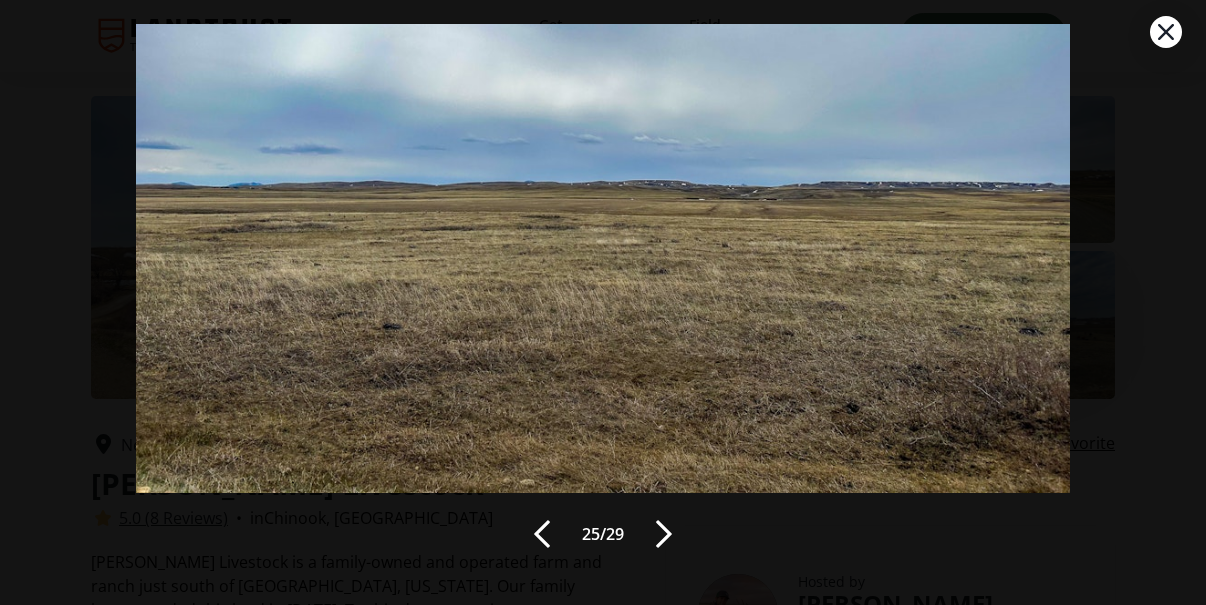 click at bounding box center [664, 534] 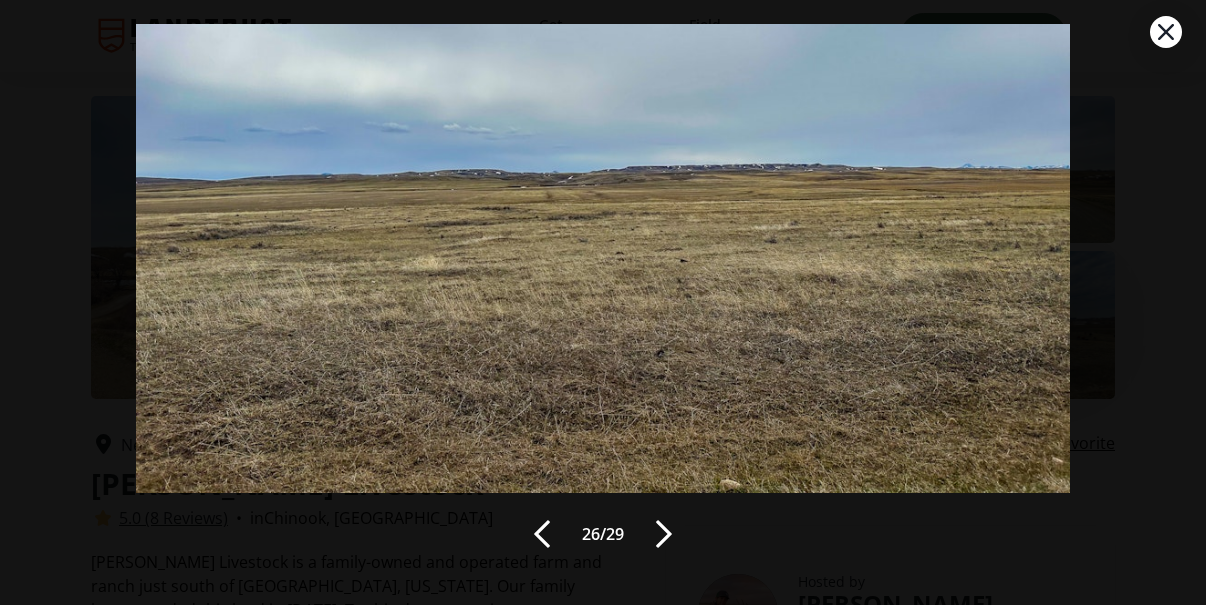 click at bounding box center (664, 534) 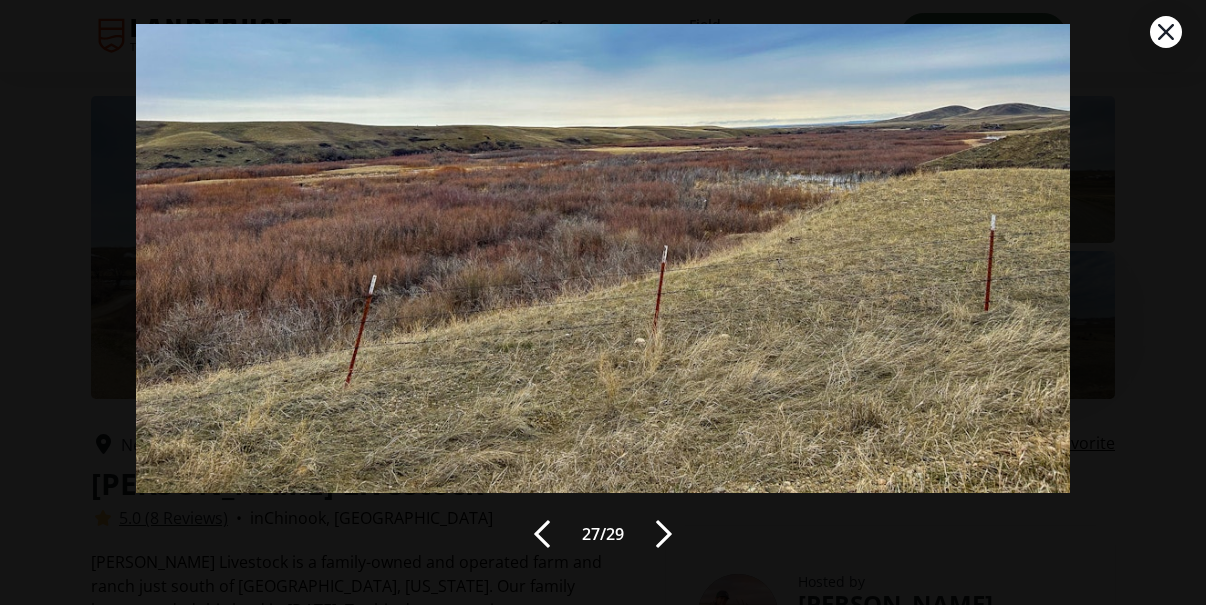 click at bounding box center (664, 534) 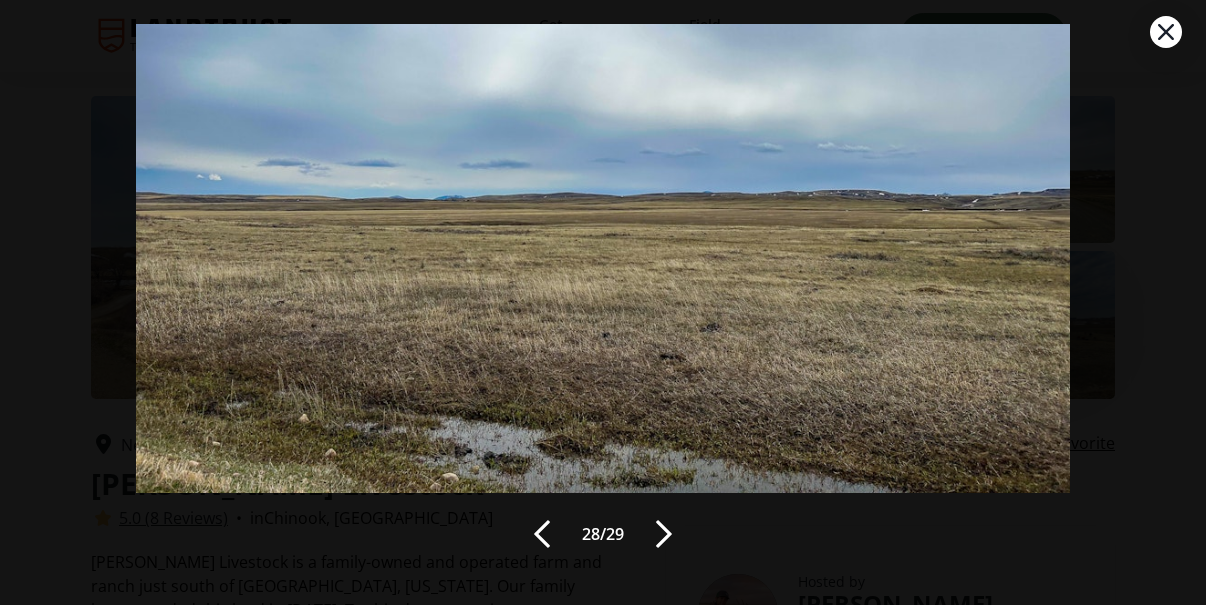 click at bounding box center (664, 534) 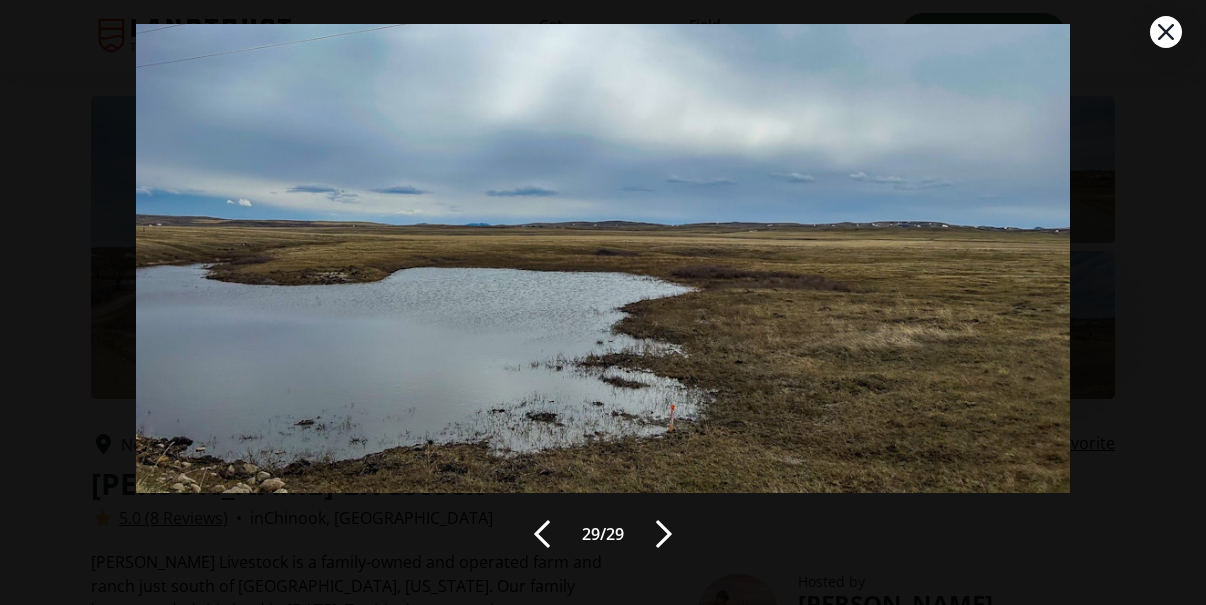 click at bounding box center (664, 534) 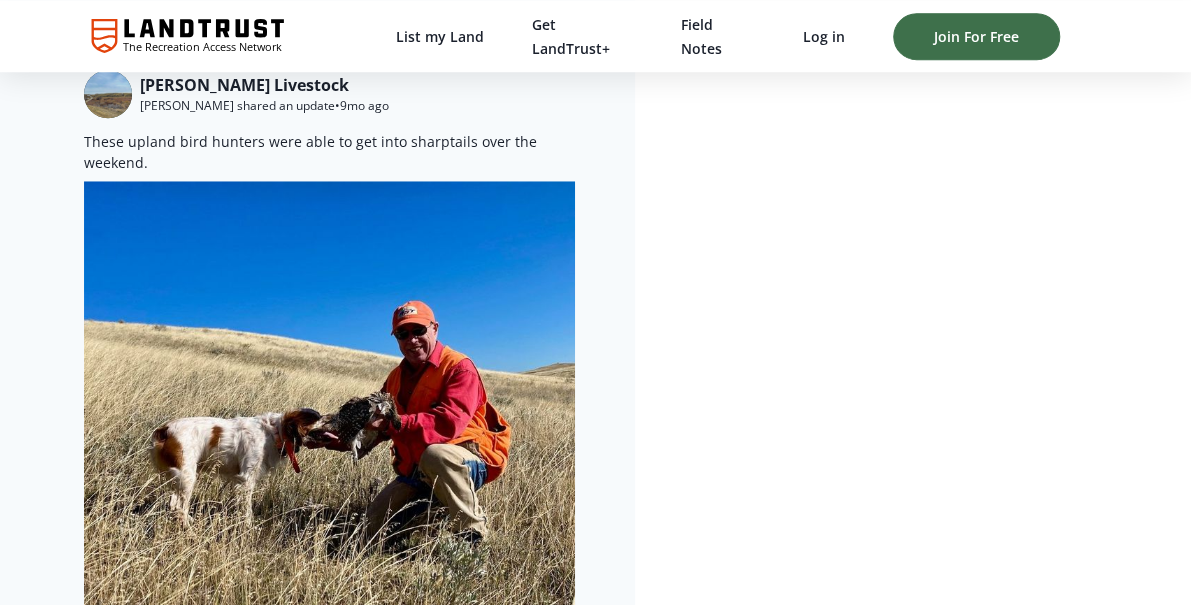 scroll, scrollTop: 866, scrollLeft: 0, axis: vertical 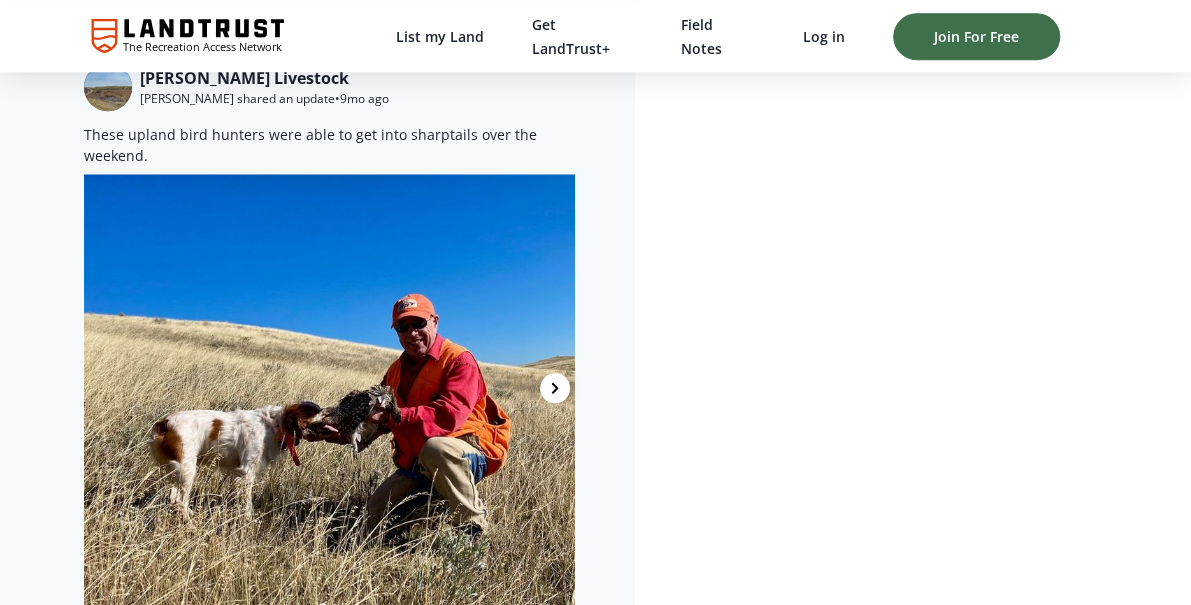 click 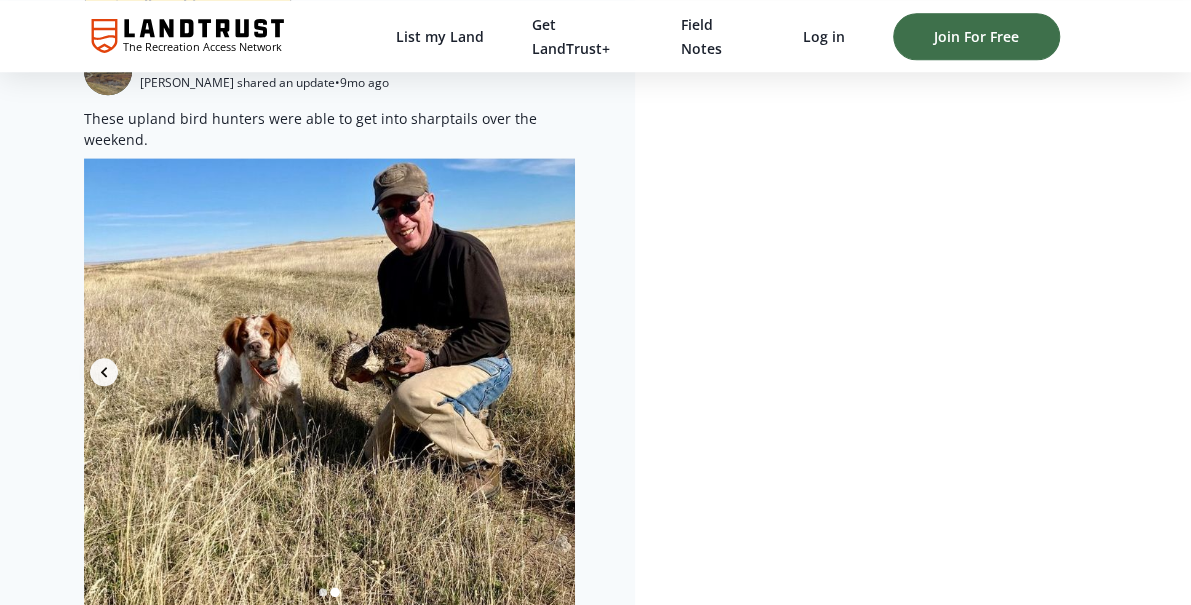 scroll, scrollTop: 0, scrollLeft: 495, axis: horizontal 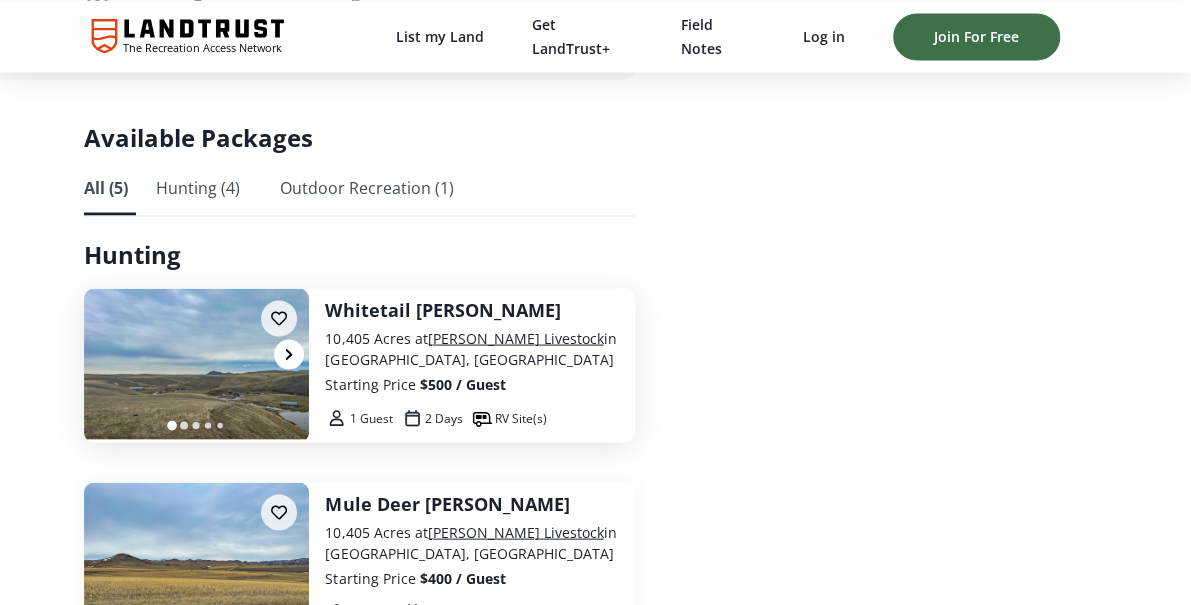 click 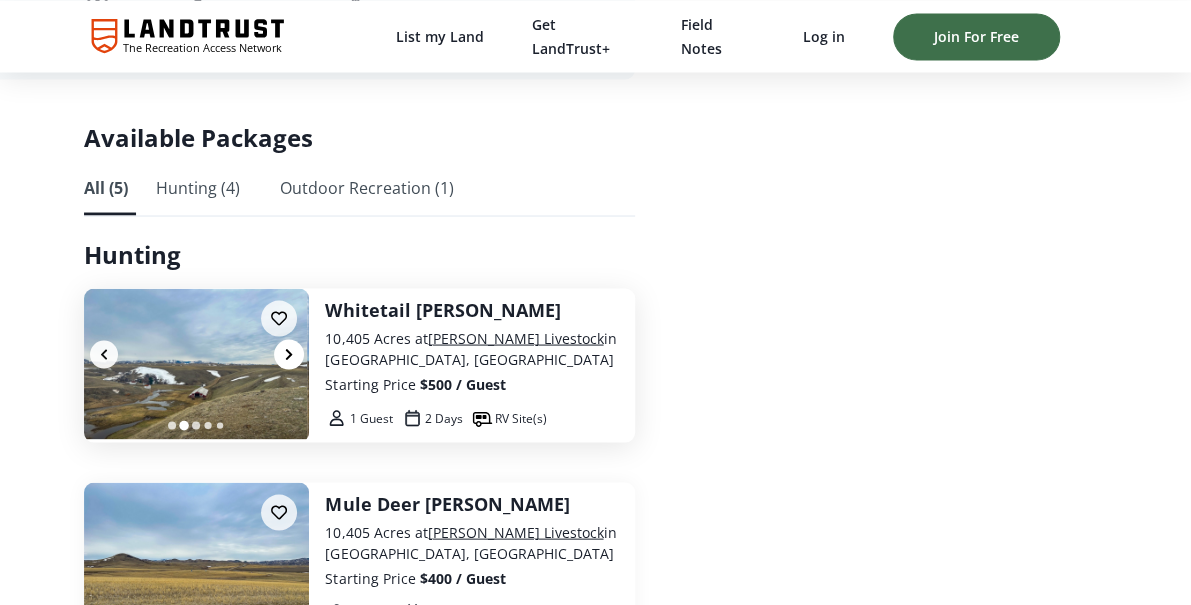 click 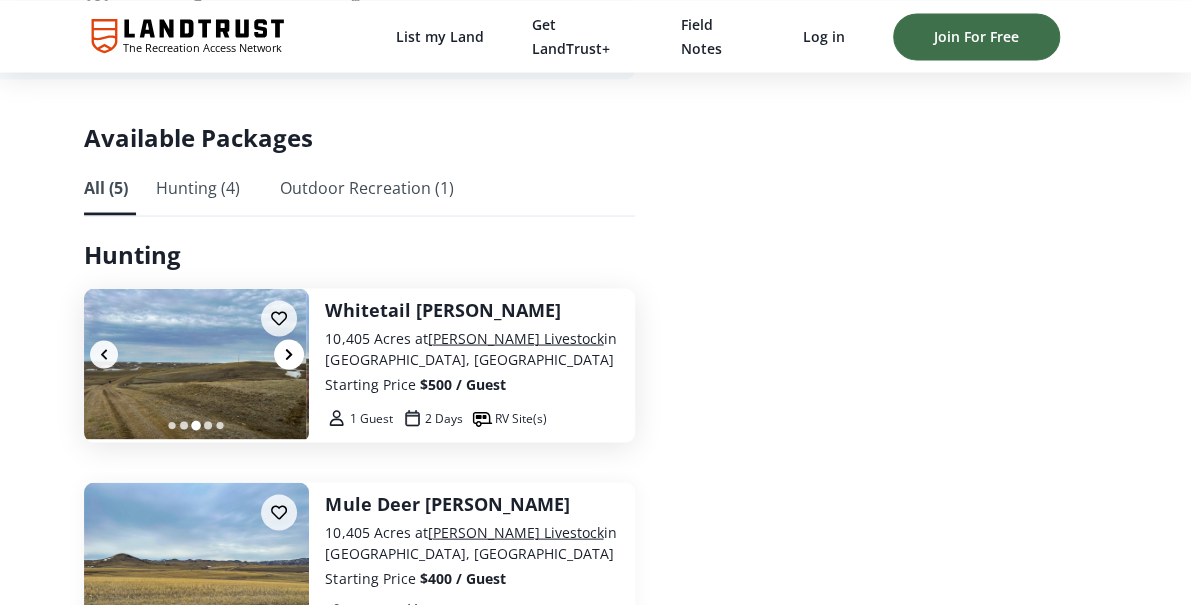 click 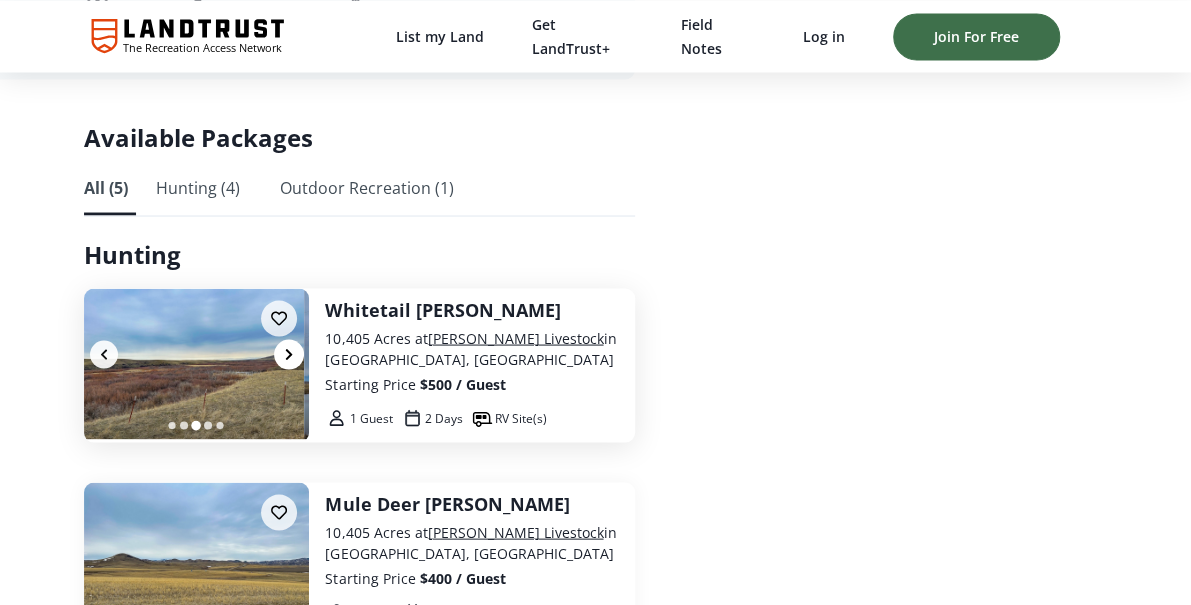 click 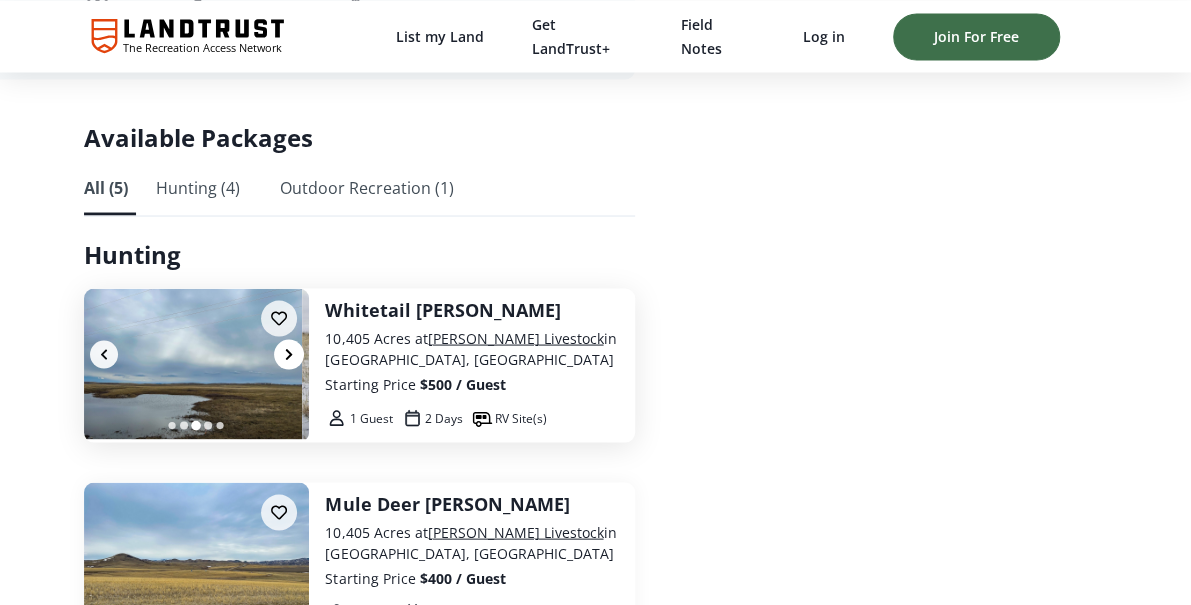click 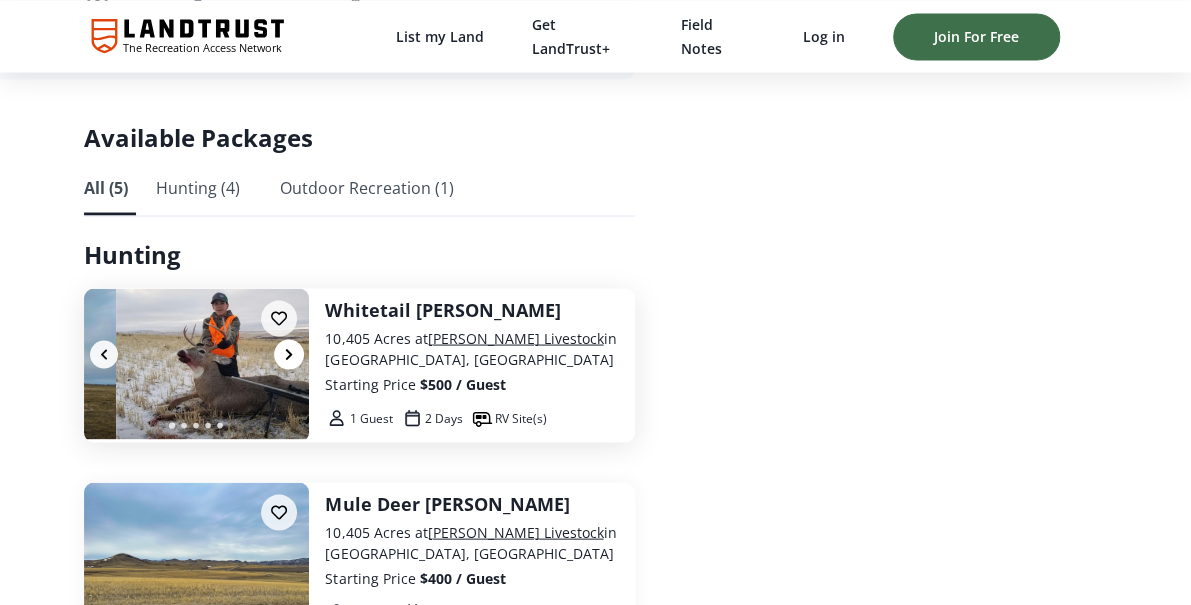 scroll, scrollTop: 0, scrollLeft: 1138, axis: horizontal 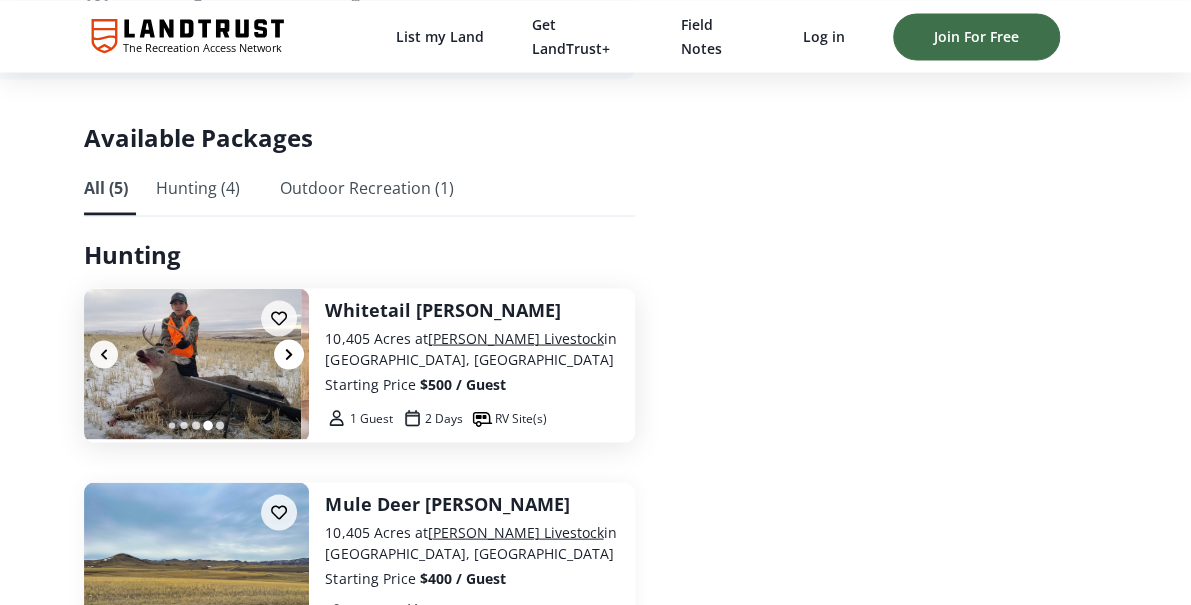 click 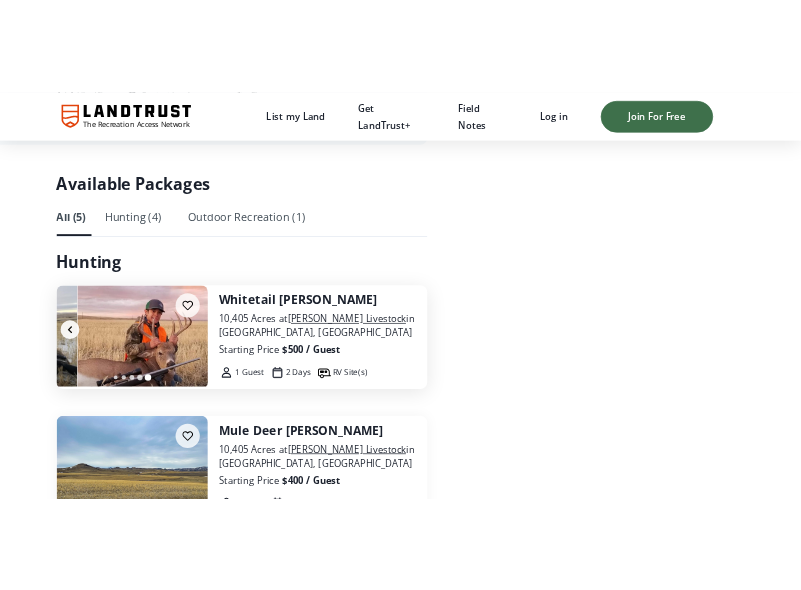 scroll, scrollTop: 0, scrollLeft: 1366, axis: horizontal 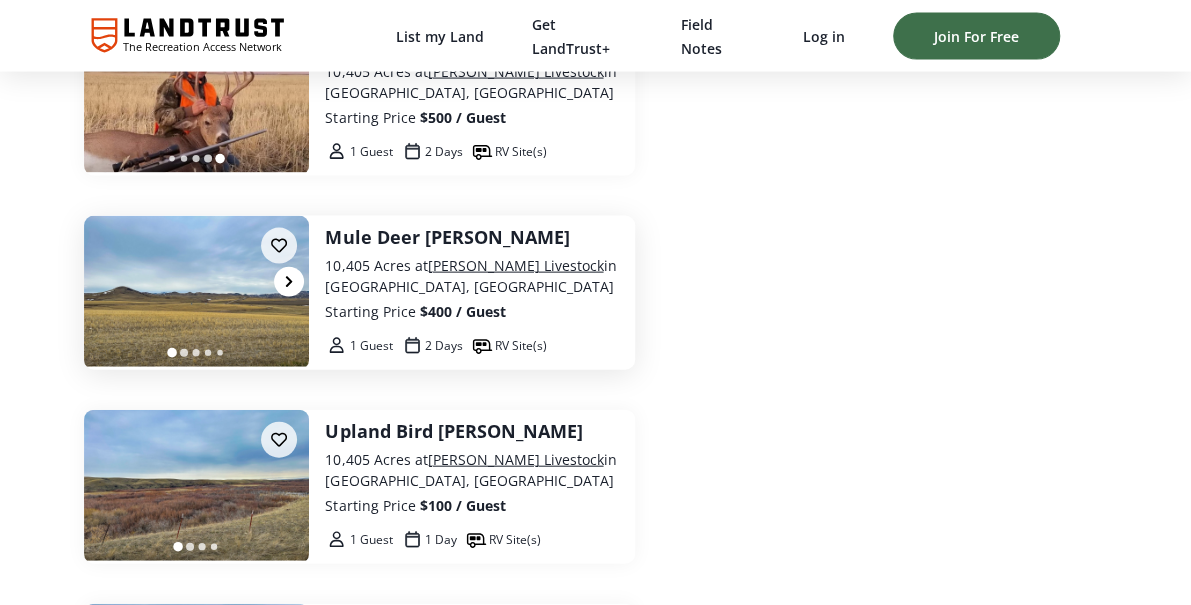 click at bounding box center [289, 282] 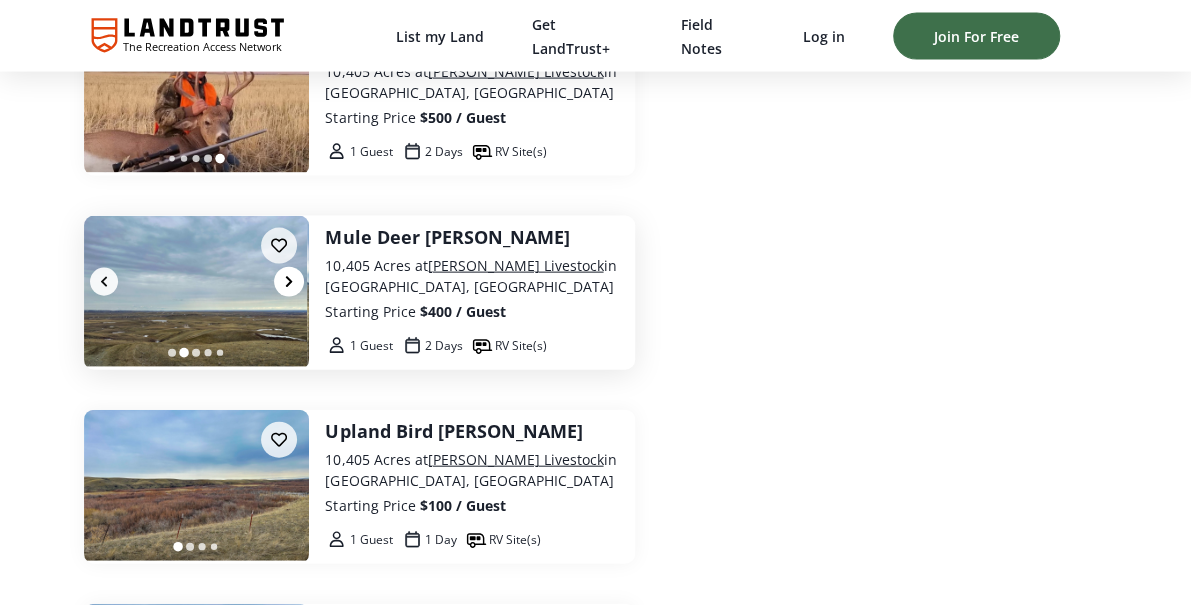 click at bounding box center (289, 282) 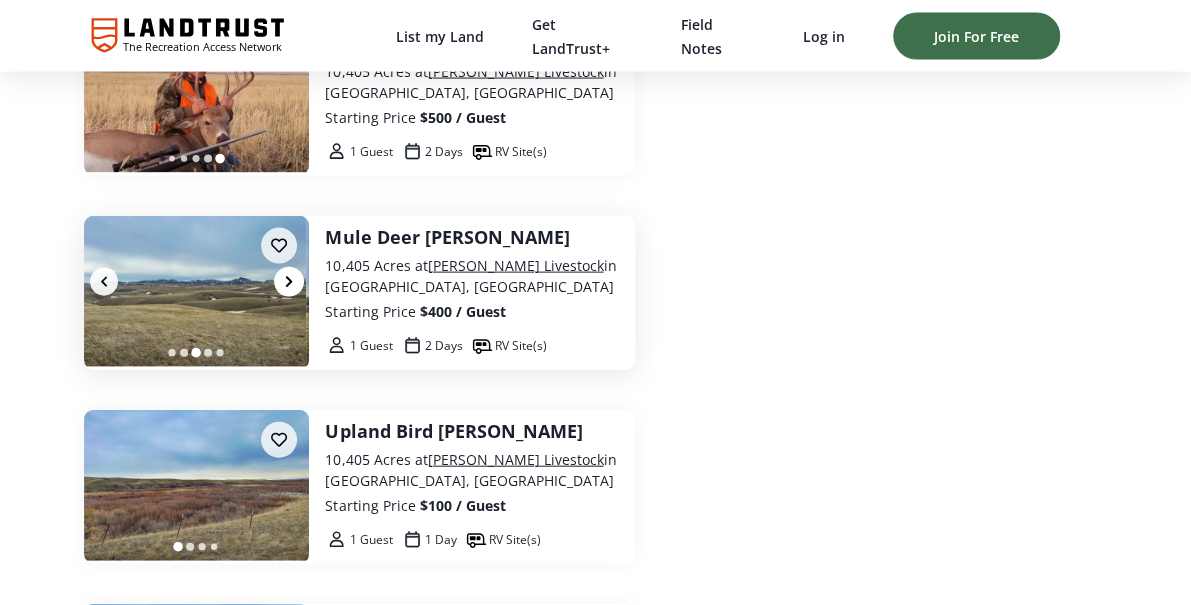 click at bounding box center [289, 282] 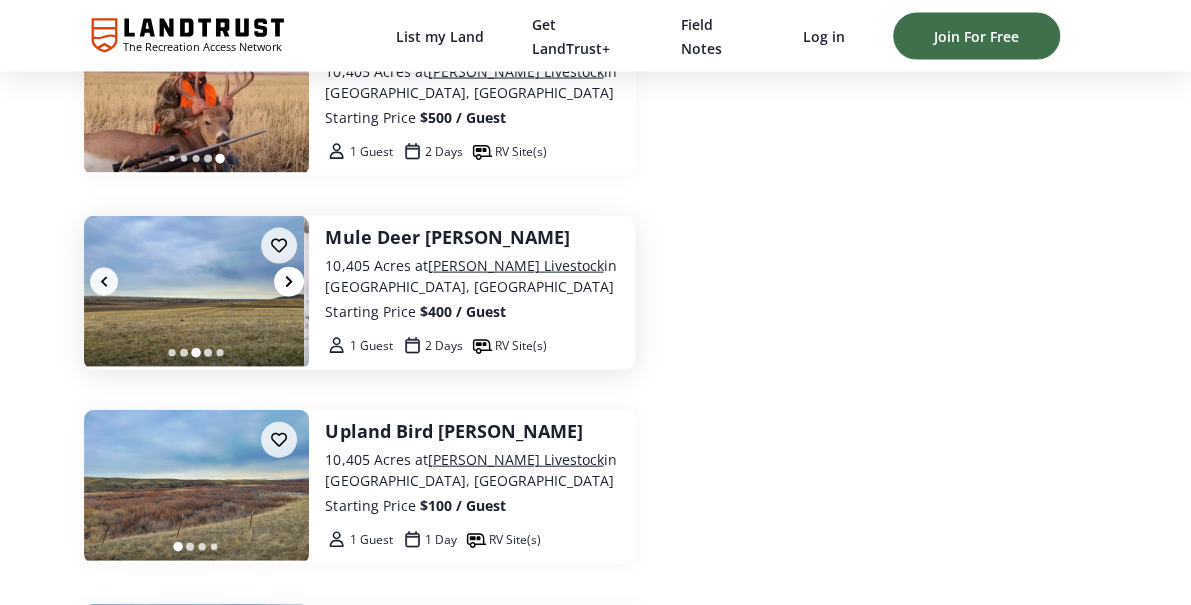 click at bounding box center [289, 282] 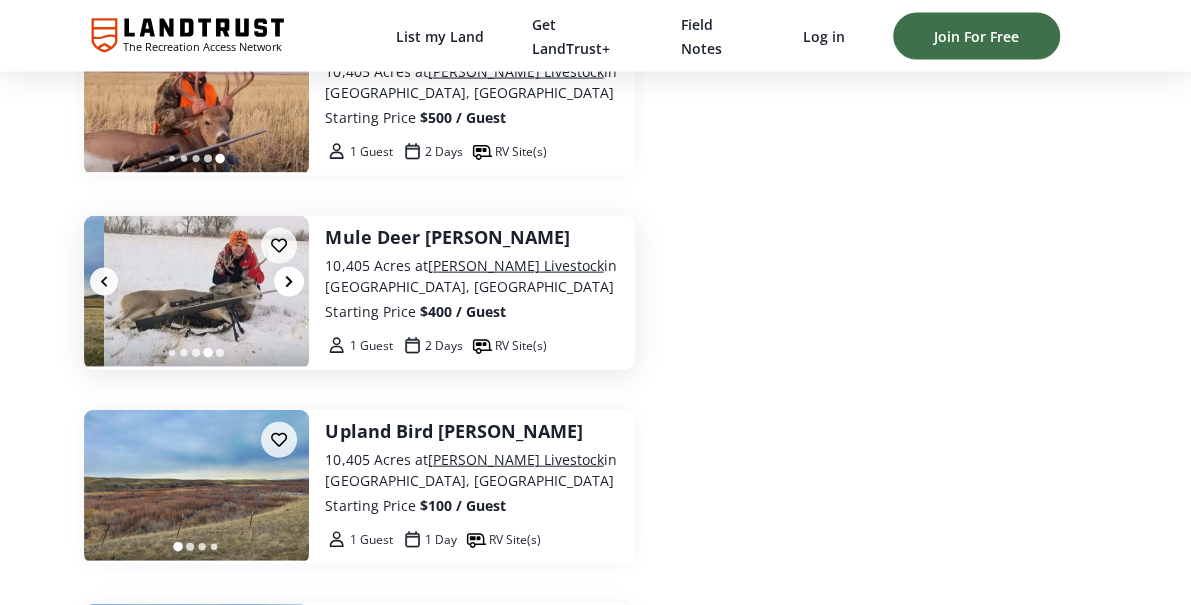 scroll, scrollTop: 0, scrollLeft: 911, axis: horizontal 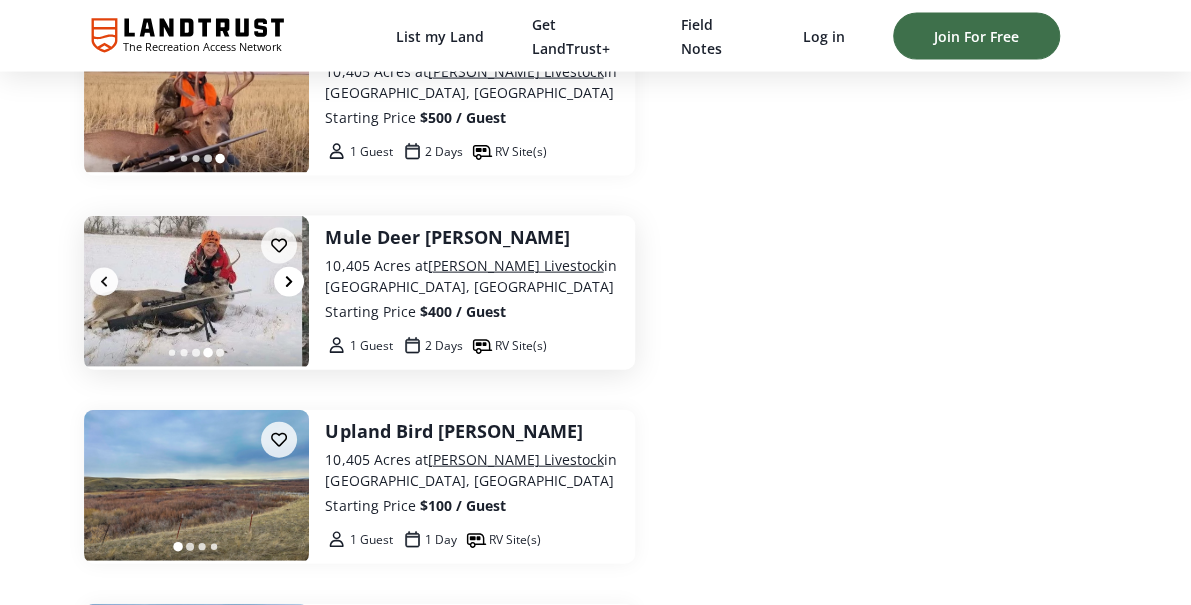 click at bounding box center [289, 282] 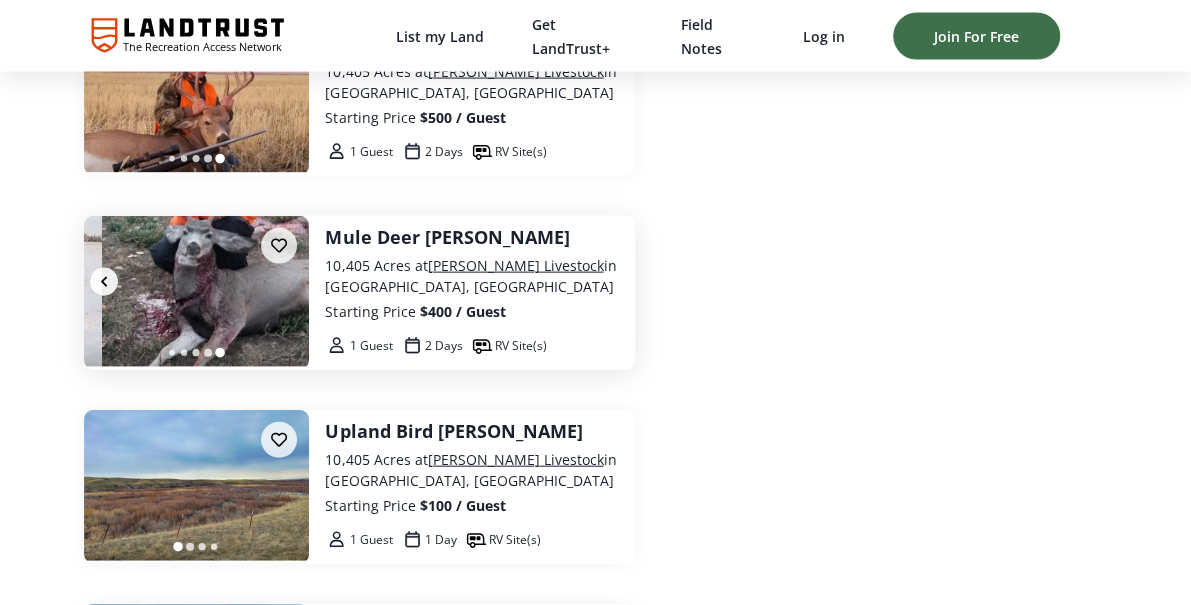 scroll, scrollTop: 0, scrollLeft: 1138, axis: horizontal 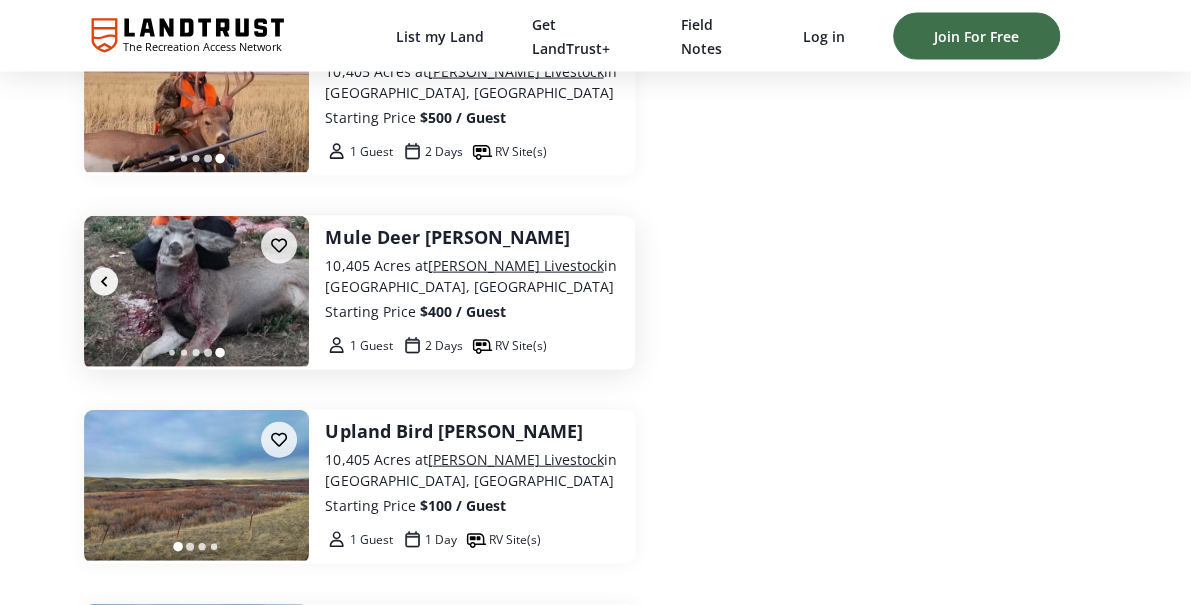 click at bounding box center (197, 291) 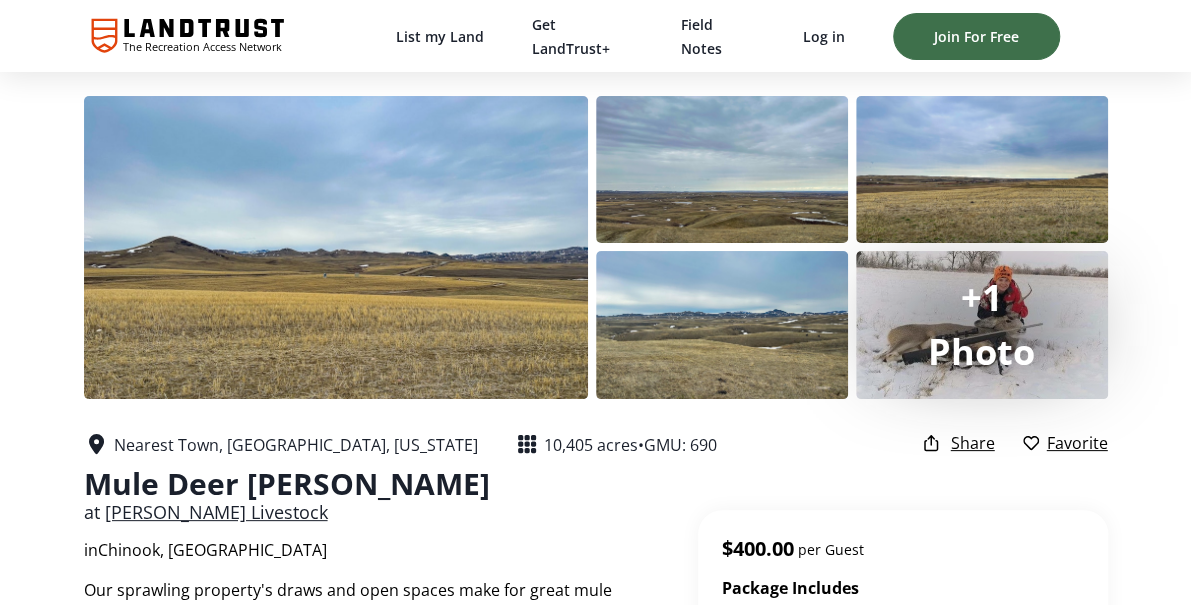 scroll, scrollTop: 0, scrollLeft: 0, axis: both 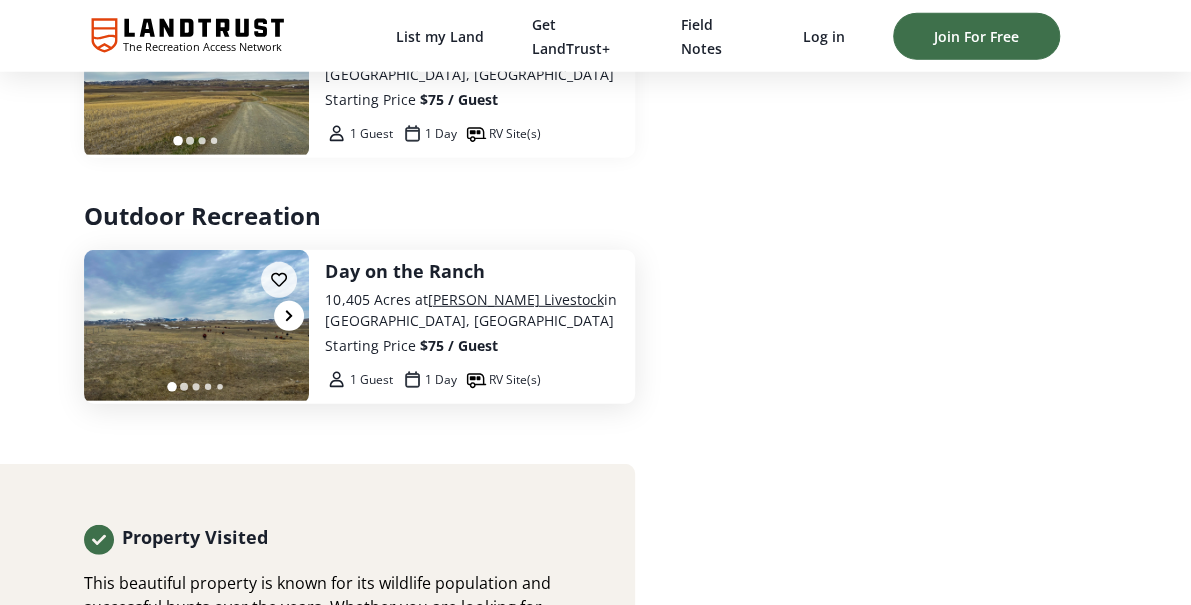 click 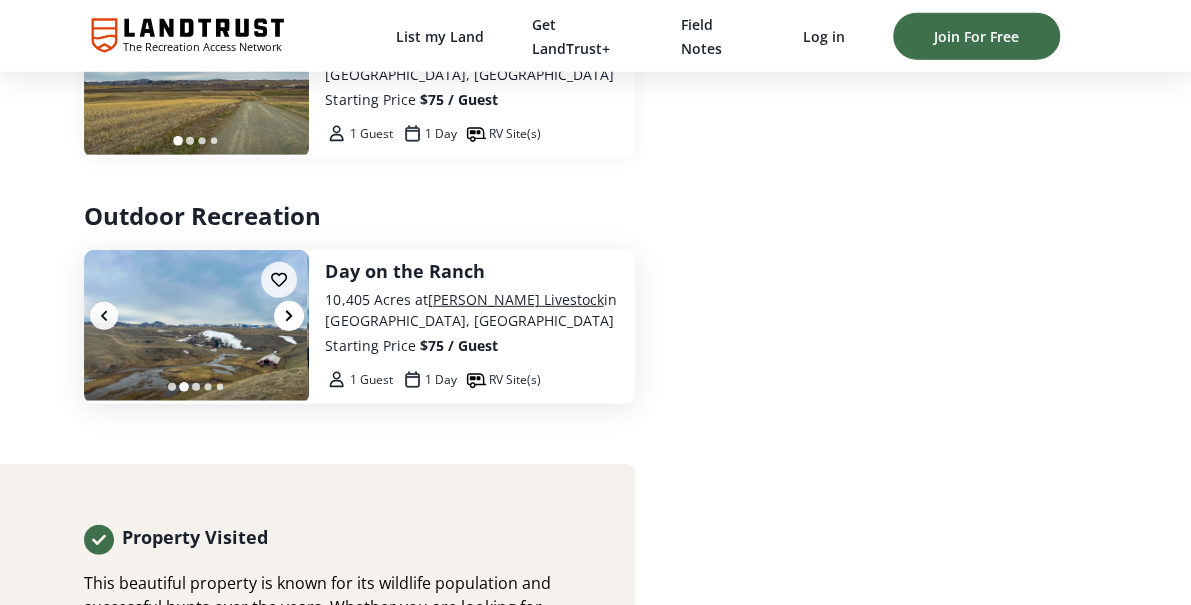 click 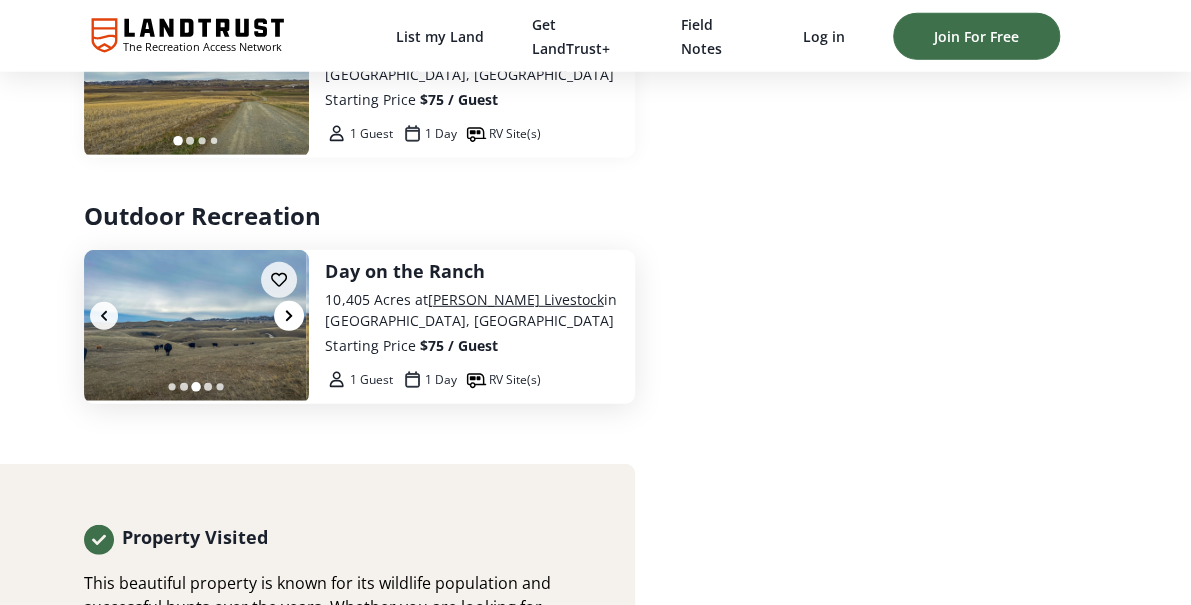 click 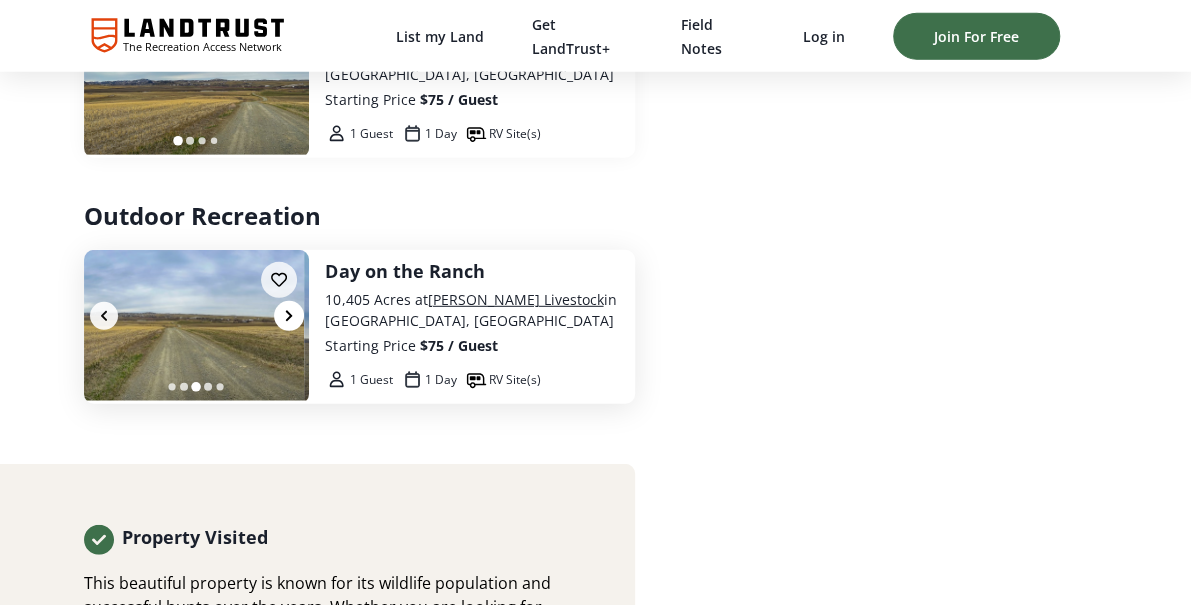 click 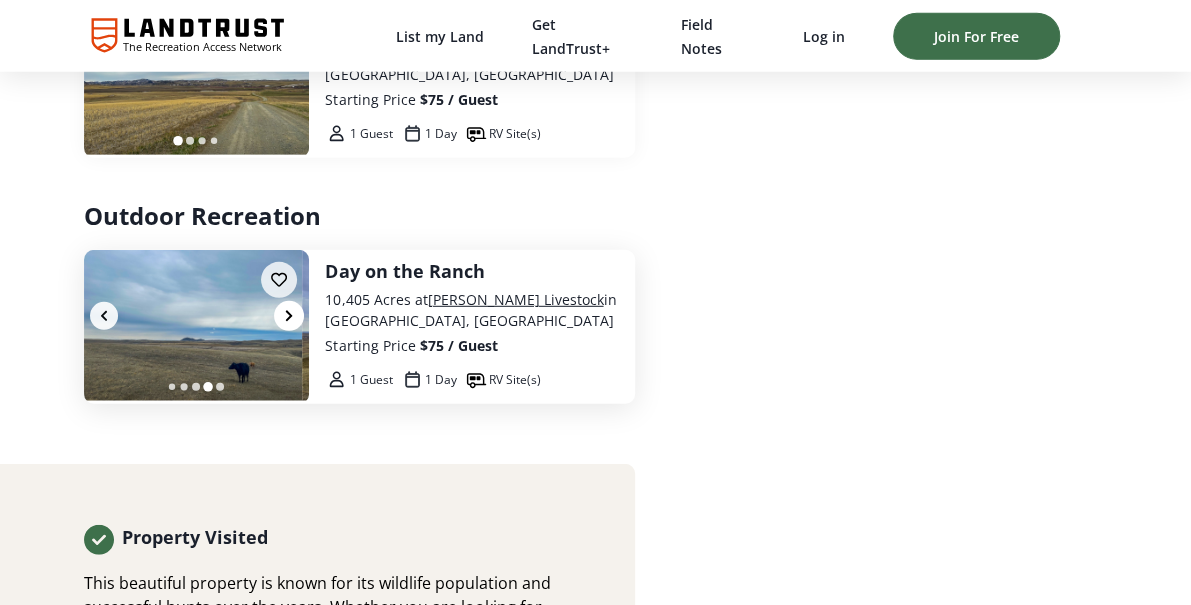 click 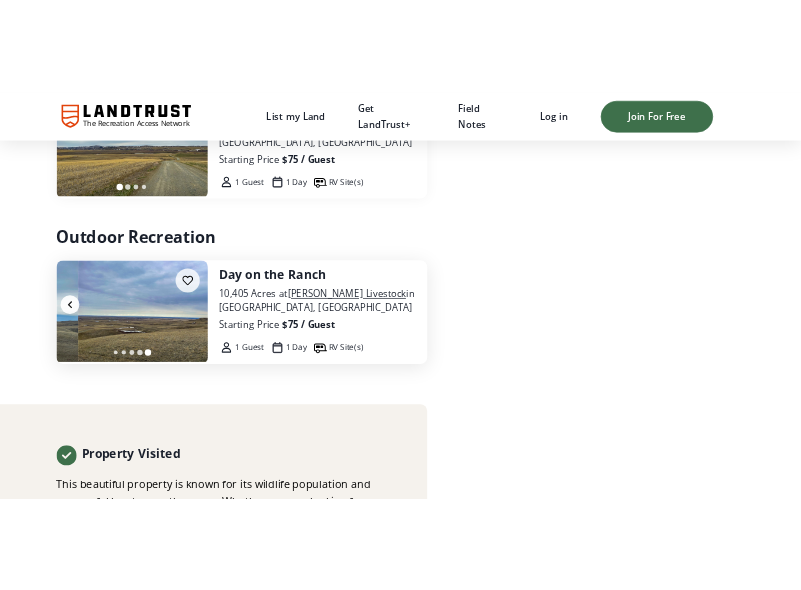 scroll, scrollTop: 0, scrollLeft: 1138, axis: horizontal 